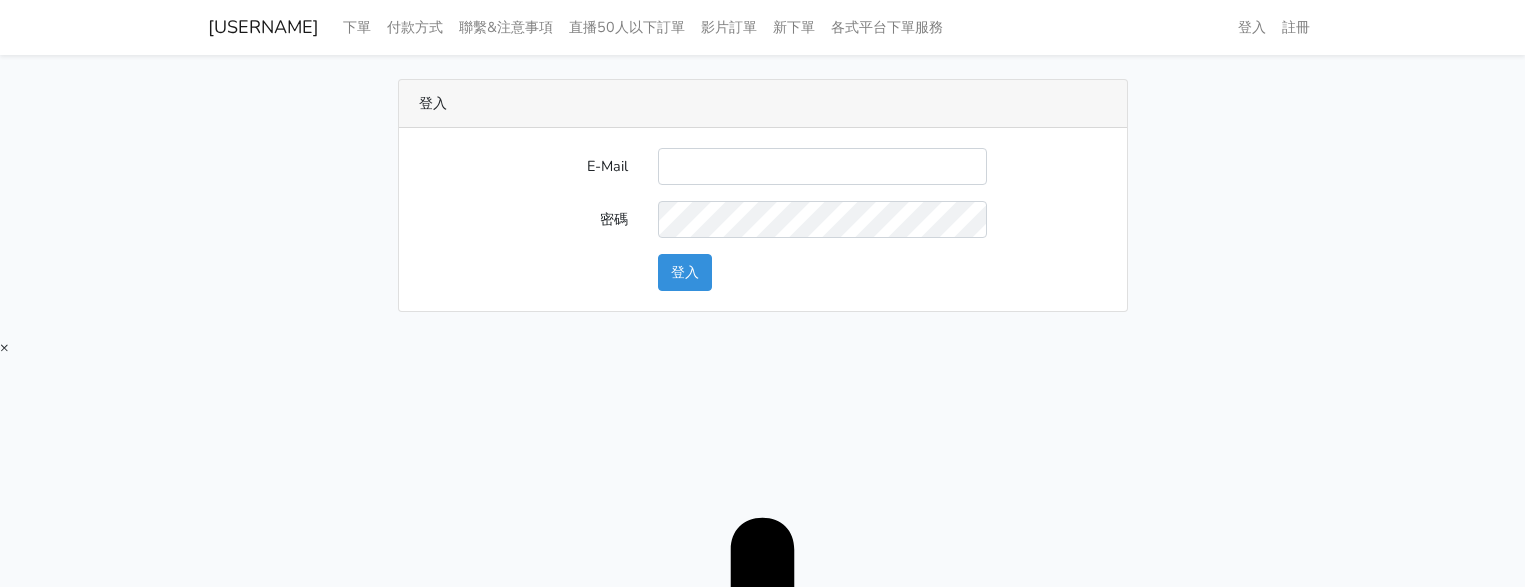 scroll, scrollTop: 0, scrollLeft: 0, axis: both 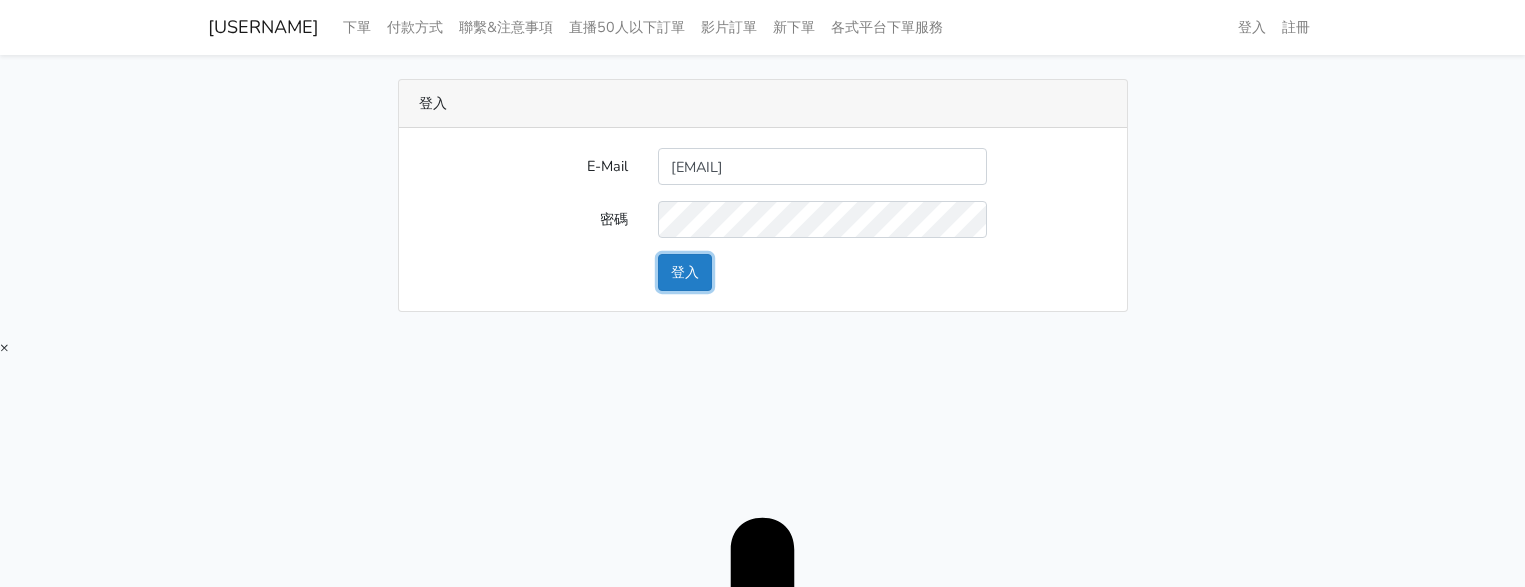 click on "登入" at bounding box center (685, 272) 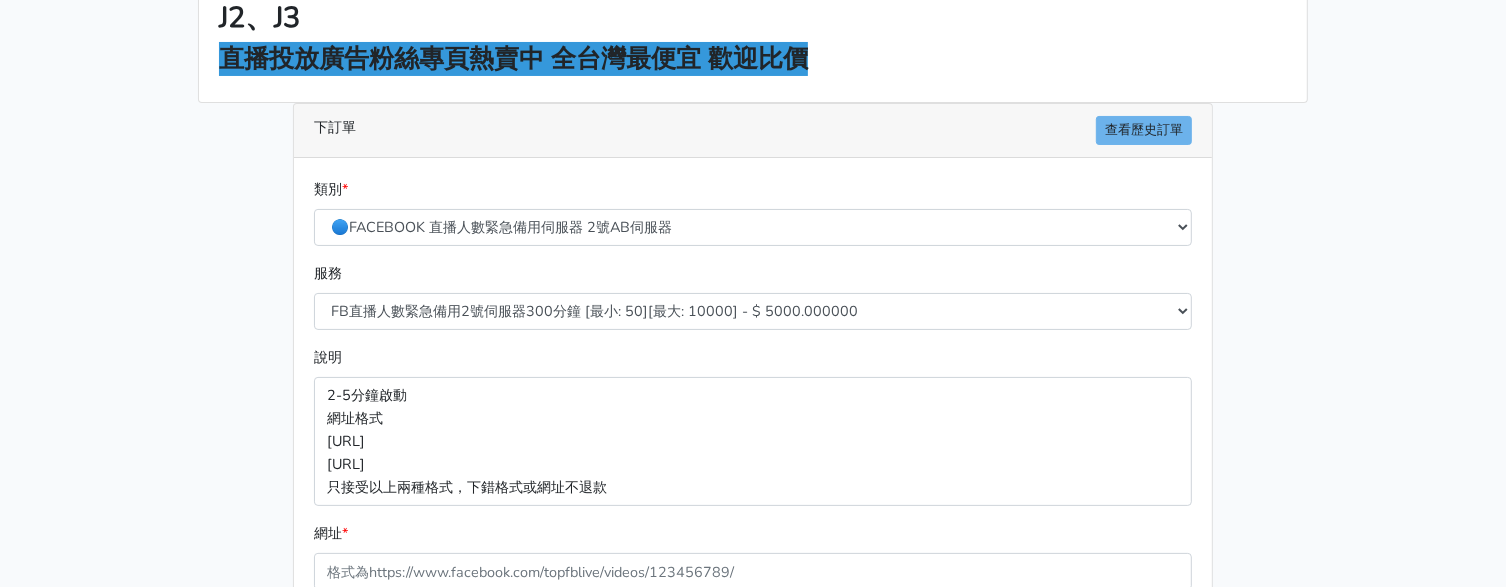 scroll, scrollTop: 375, scrollLeft: 0, axis: vertical 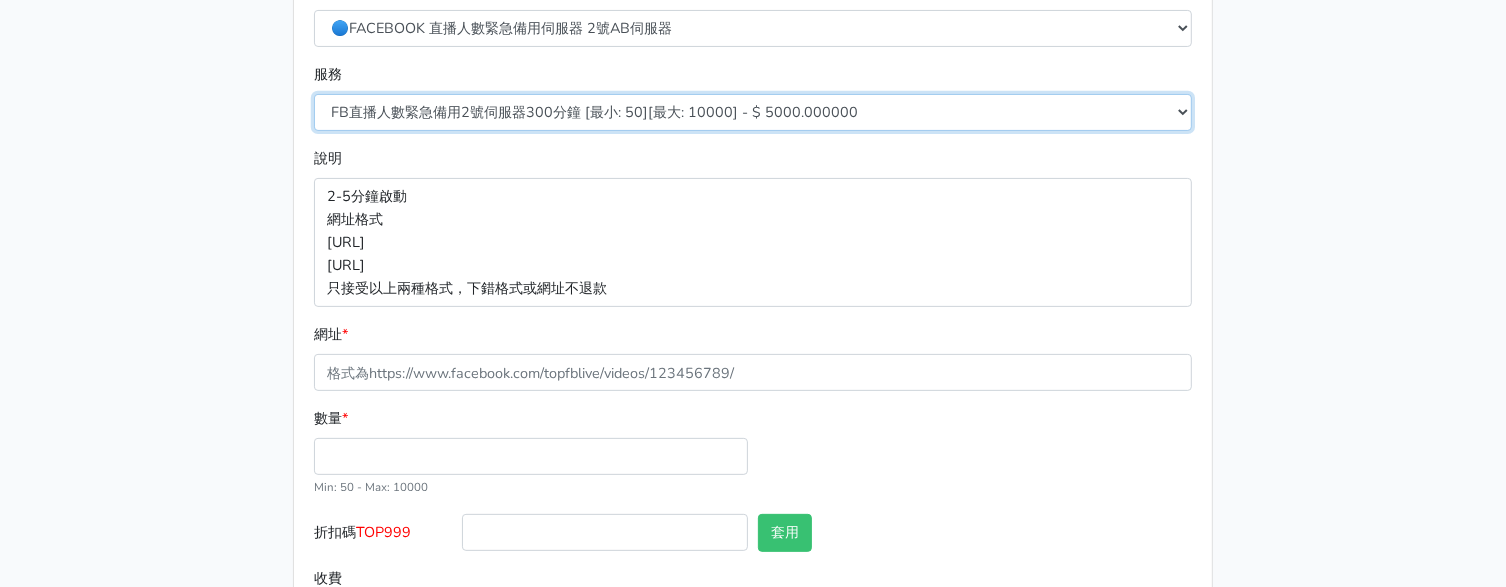 click on "FB直播人數緊急備用2號伺服器300分鐘 [最小: 50][最大: 10000] - $ 5000.000000 FB直播人數緊急備用2號伺服器60分鐘 [最小: 50][最大: 10000] - $ 1000.000000 FB直播人數緊急備用2號伺服器90分鐘 [最小: 50][最大: 10000] - $ 1500.000000 FB直播人數緊急備用2號伺服器120分鐘 [最小: 50][最大: 10000] - $ 2000.000000 FB直播人數緊急備用2號伺服器150分鐘 [最小: 50][最大: 10000] - $ 2500.000000 FB直播人數緊急備用2號伺服器180分鐘 [最小: 50][最大: 10000] - $ 3000.000000 FB直播人數緊急備用2號伺服器240分鐘 [最小: 50][最大: 10000] - $ 4000.000000 FB直播人數緊急備用2號伺服器360分鐘  [最小: 50][最大: 10000] - $ 6000.000000" at bounding box center (753, 112) 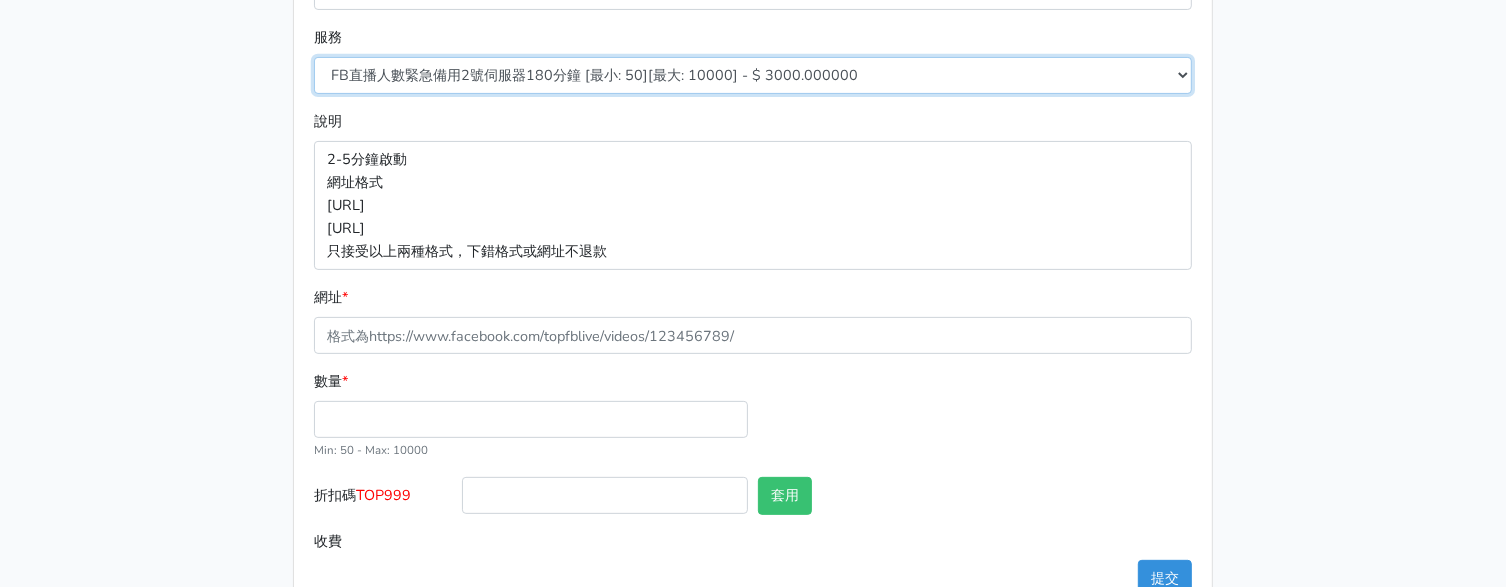 scroll, scrollTop: 432, scrollLeft: 0, axis: vertical 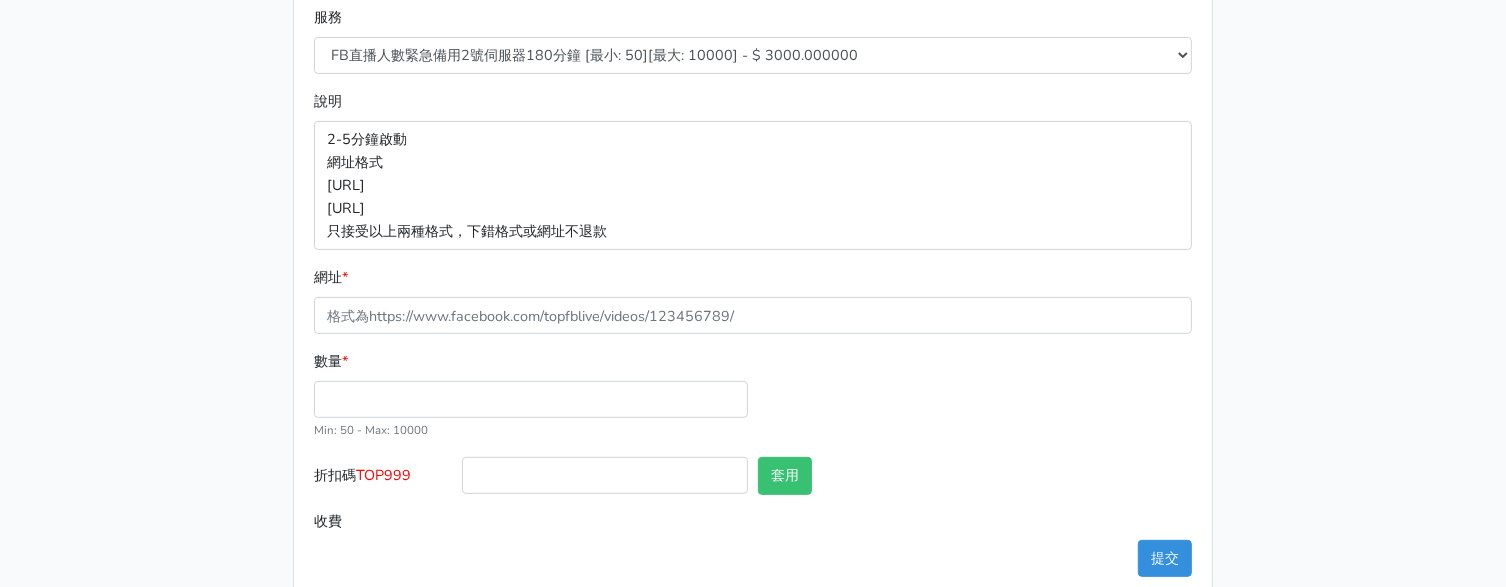 click on "數量 *
Min: 50 - Max: 10000" at bounding box center [531, 395] 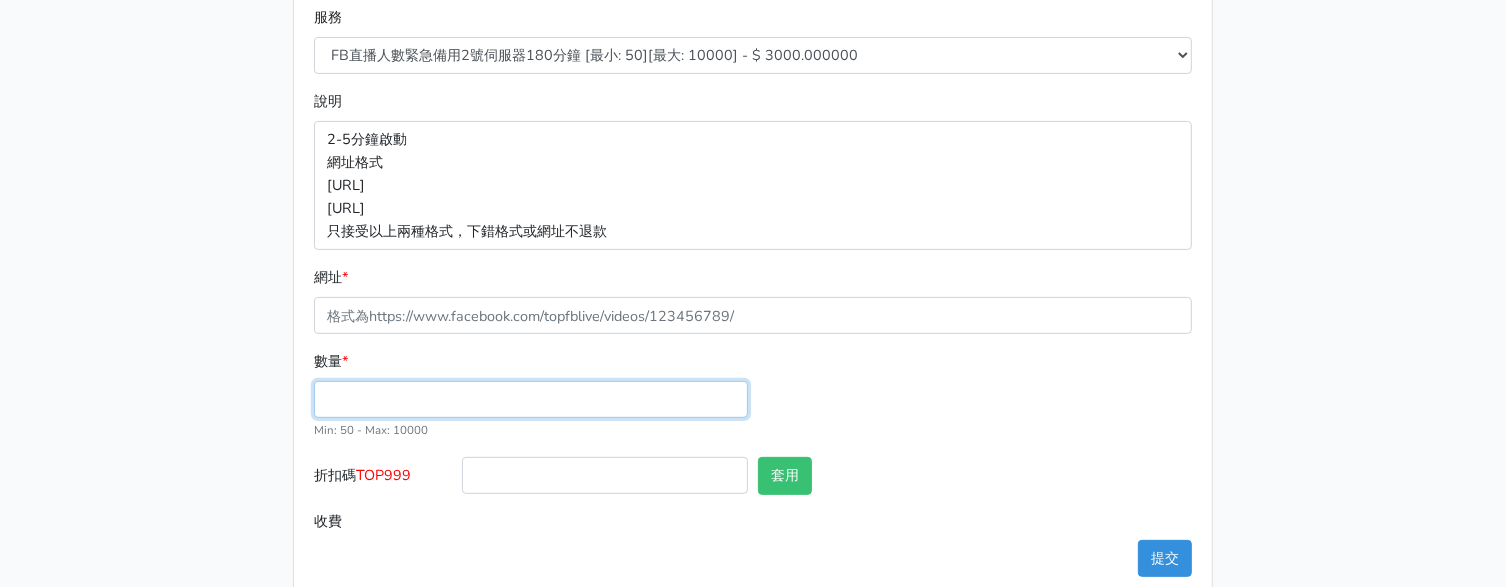 click on "數量 *" at bounding box center [531, 399] 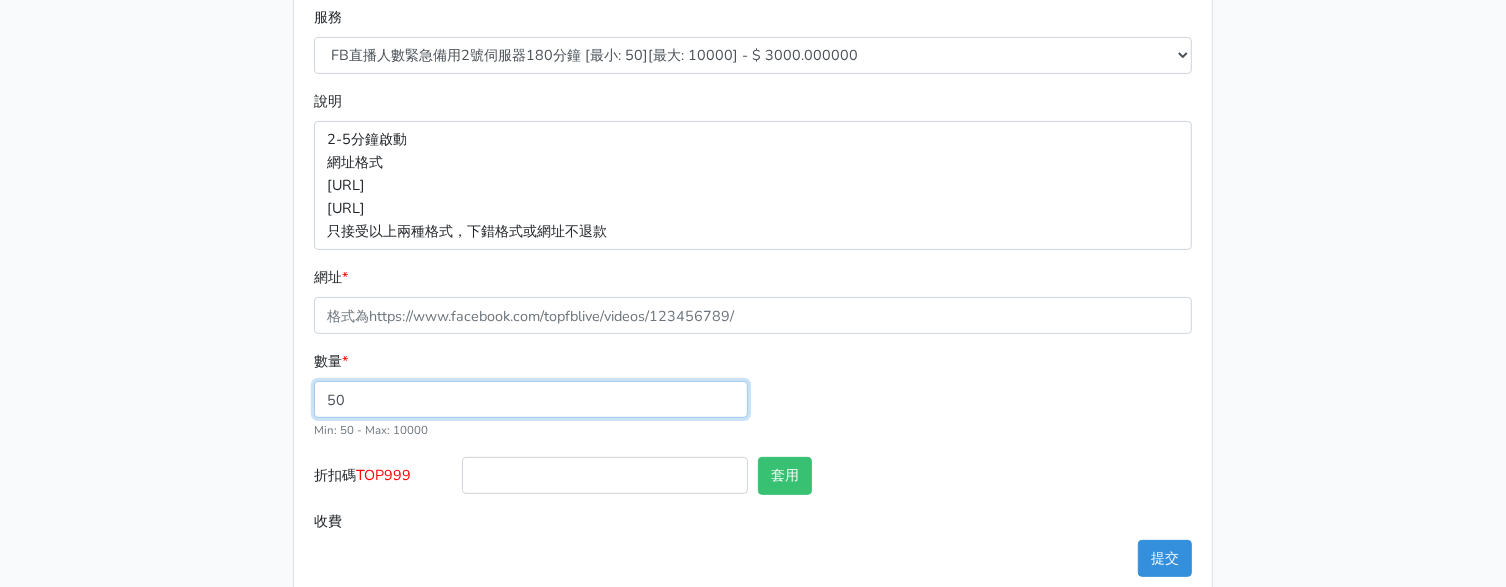 type on "50" 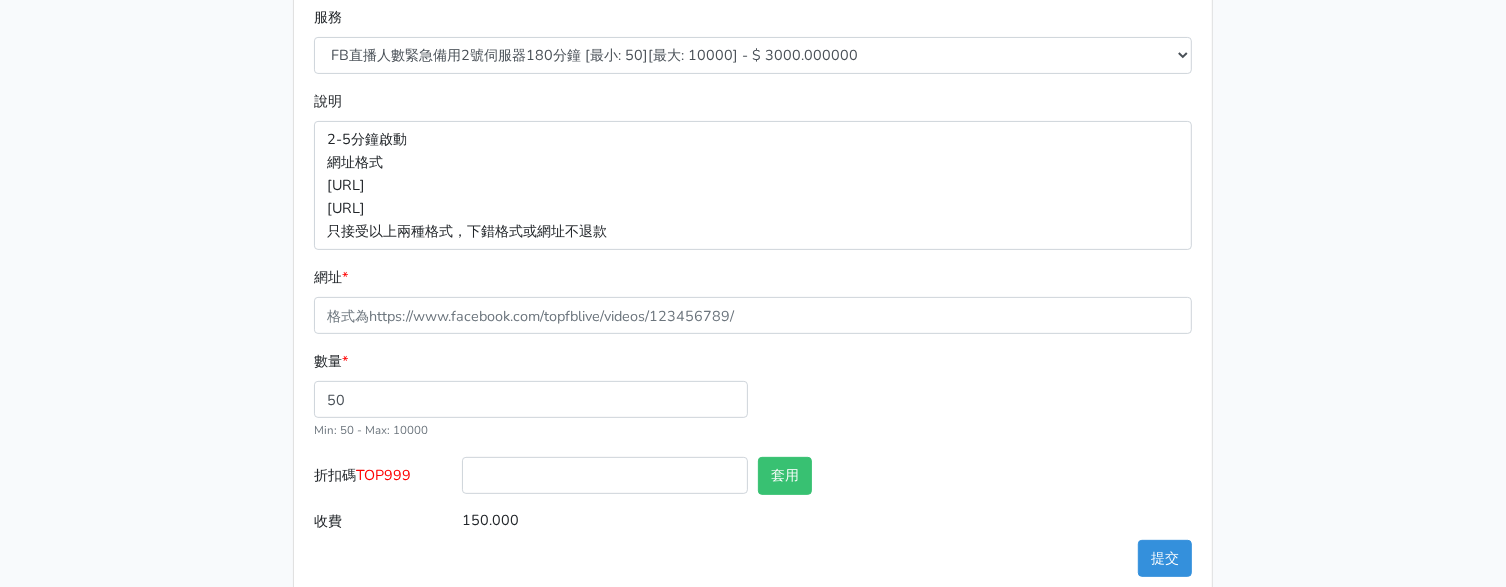 click on "TOP999" at bounding box center [383, 475] 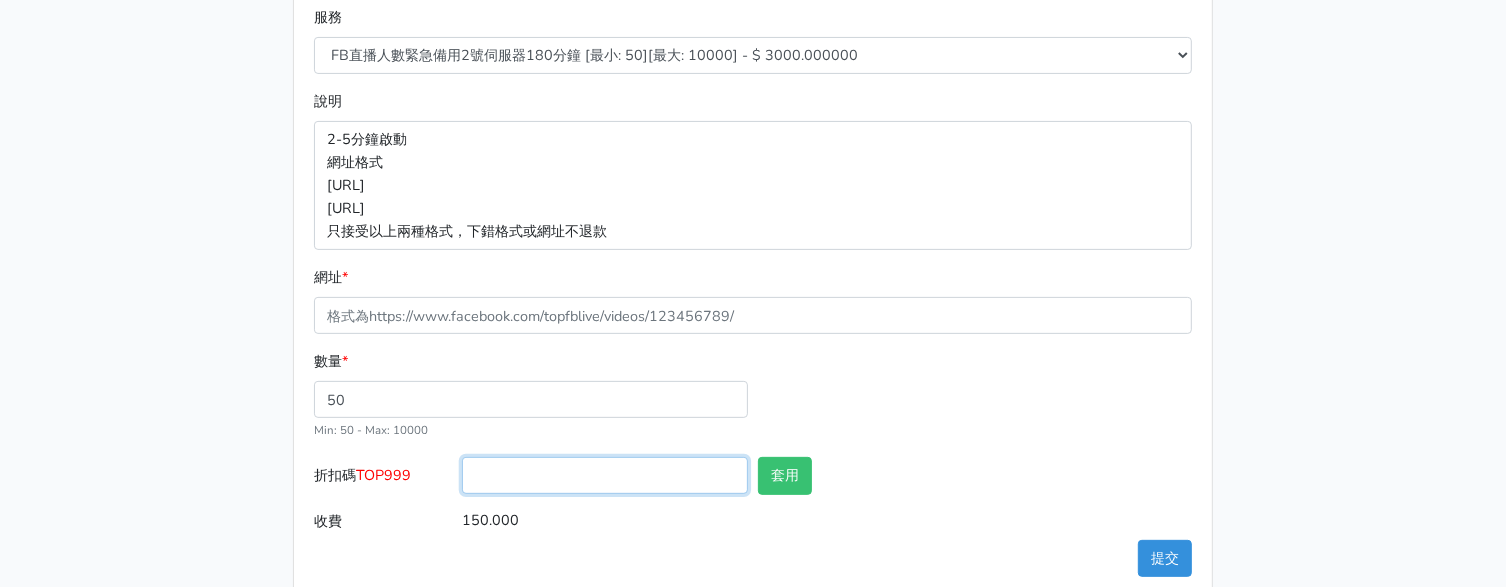 click on "折扣碼 TOP999" at bounding box center (605, 475) 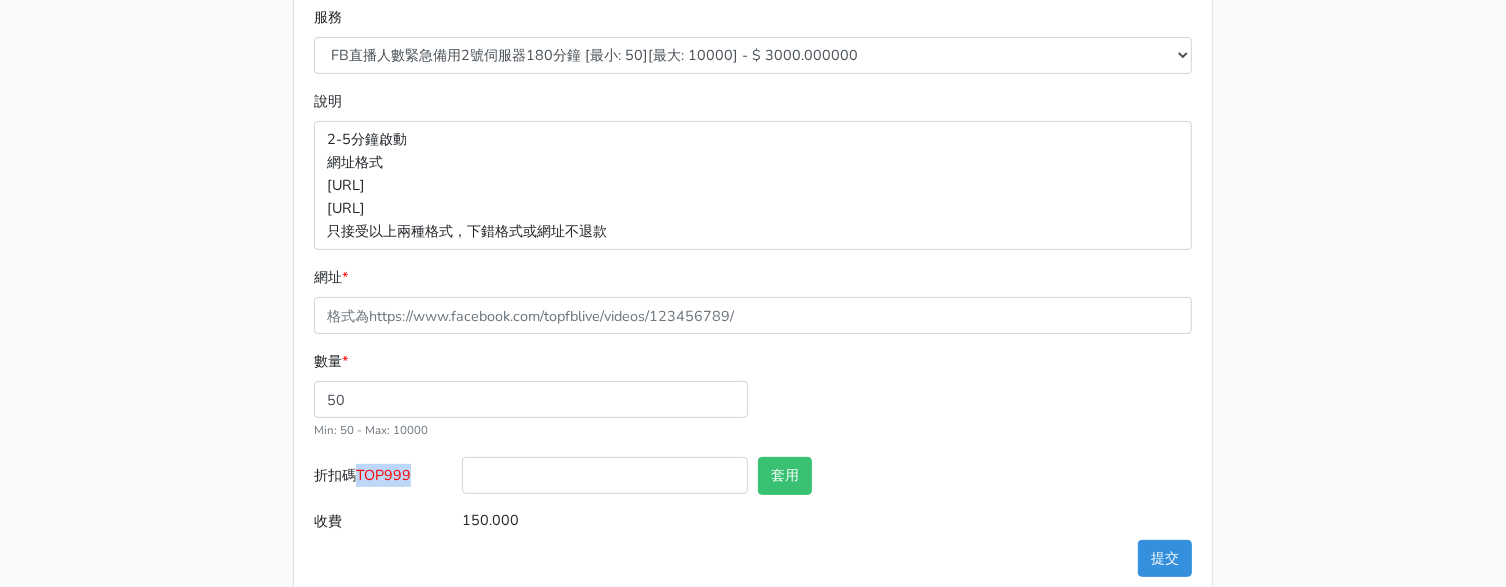 click on "TOP999" at bounding box center [383, 475] 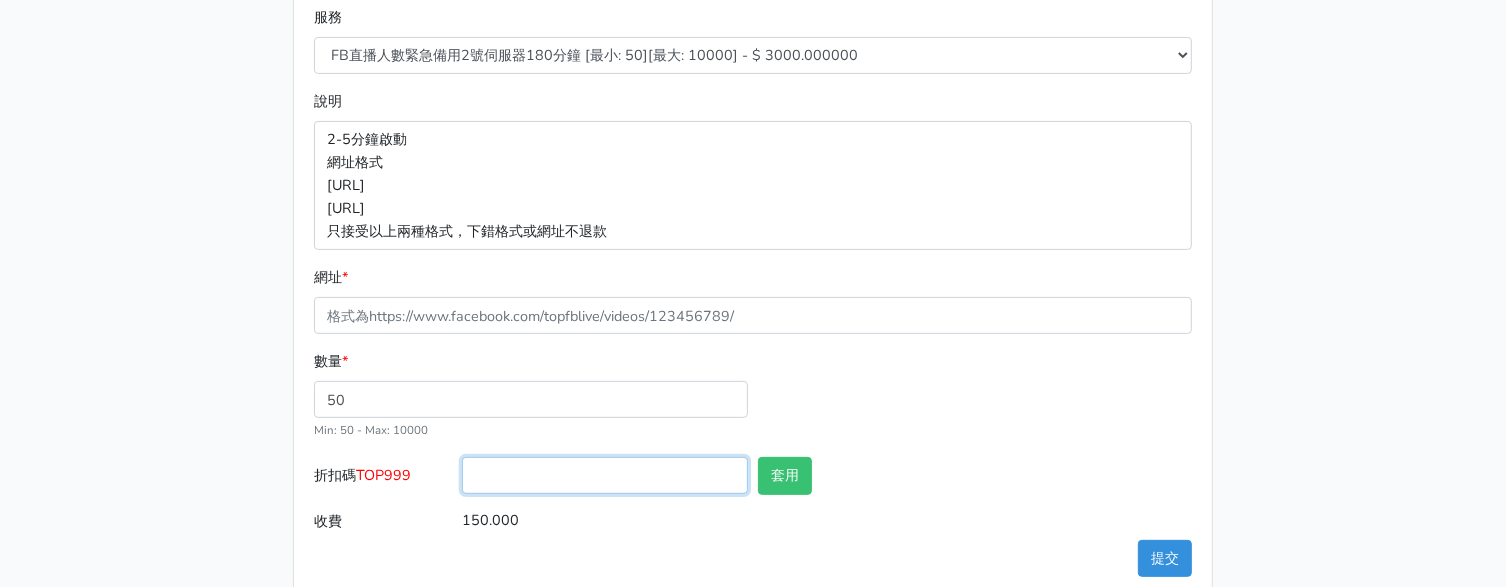 drag, startPoint x: 585, startPoint y: 443, endPoint x: 632, endPoint y: 444, distance: 47.010635 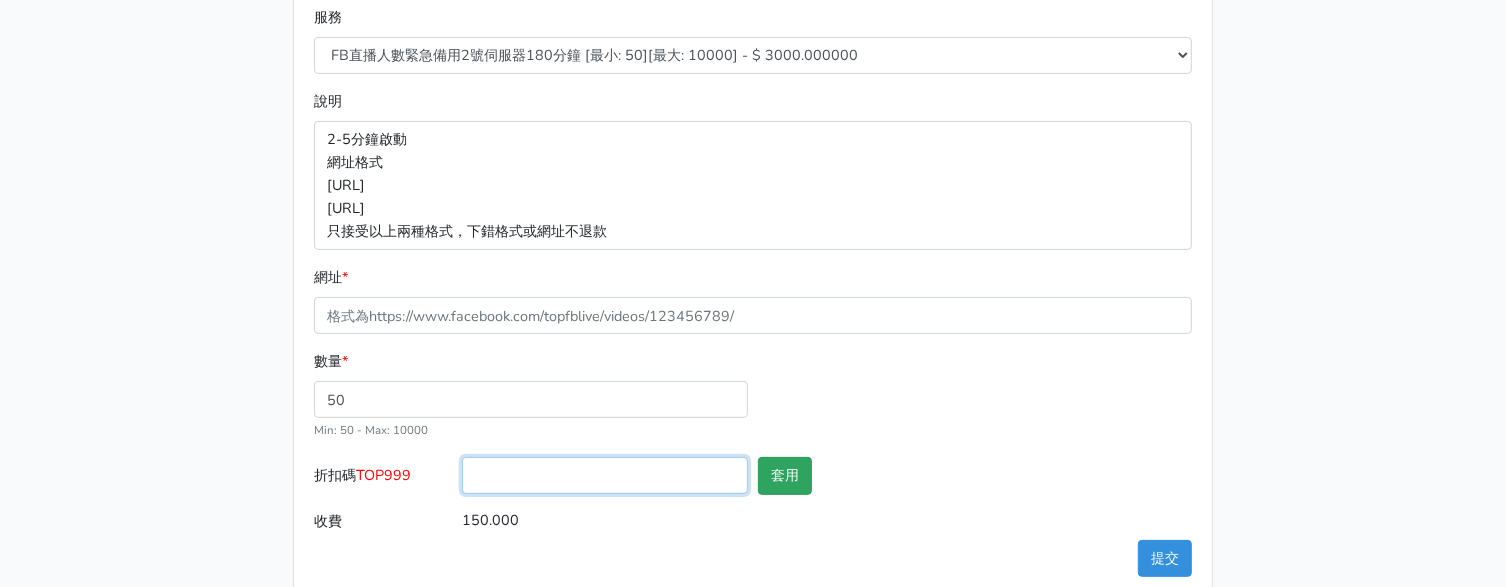 paste on "TOP999" 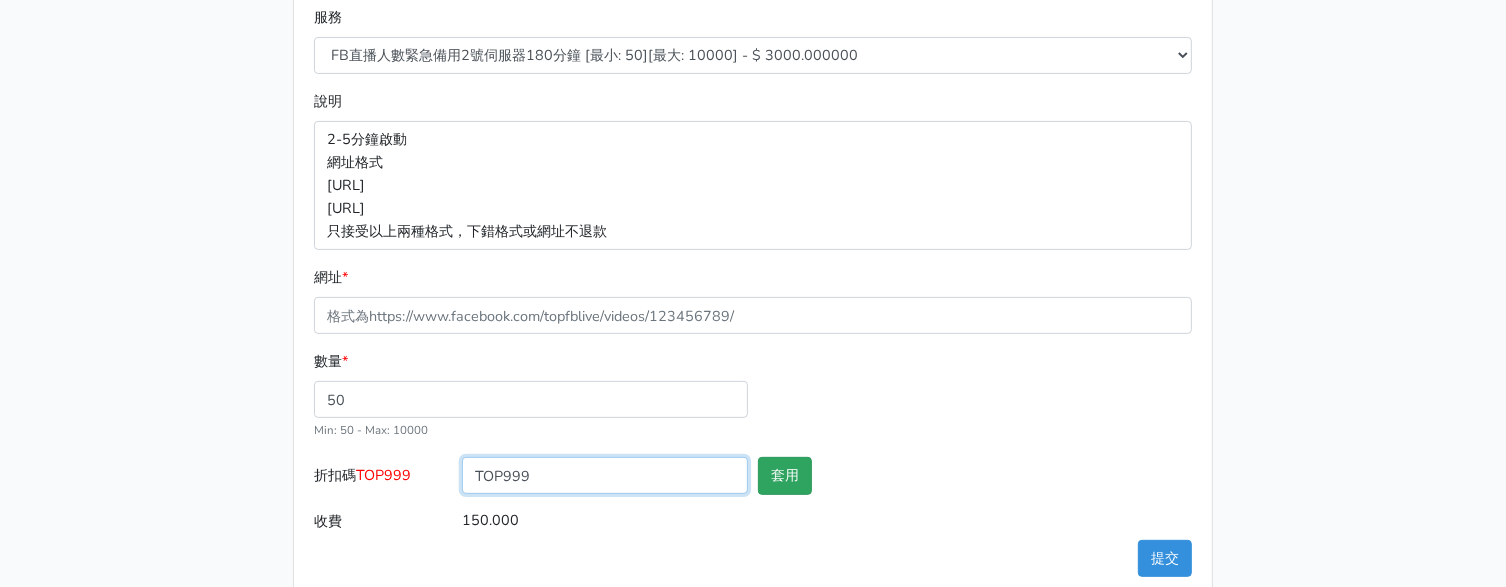 type on "TOP999" 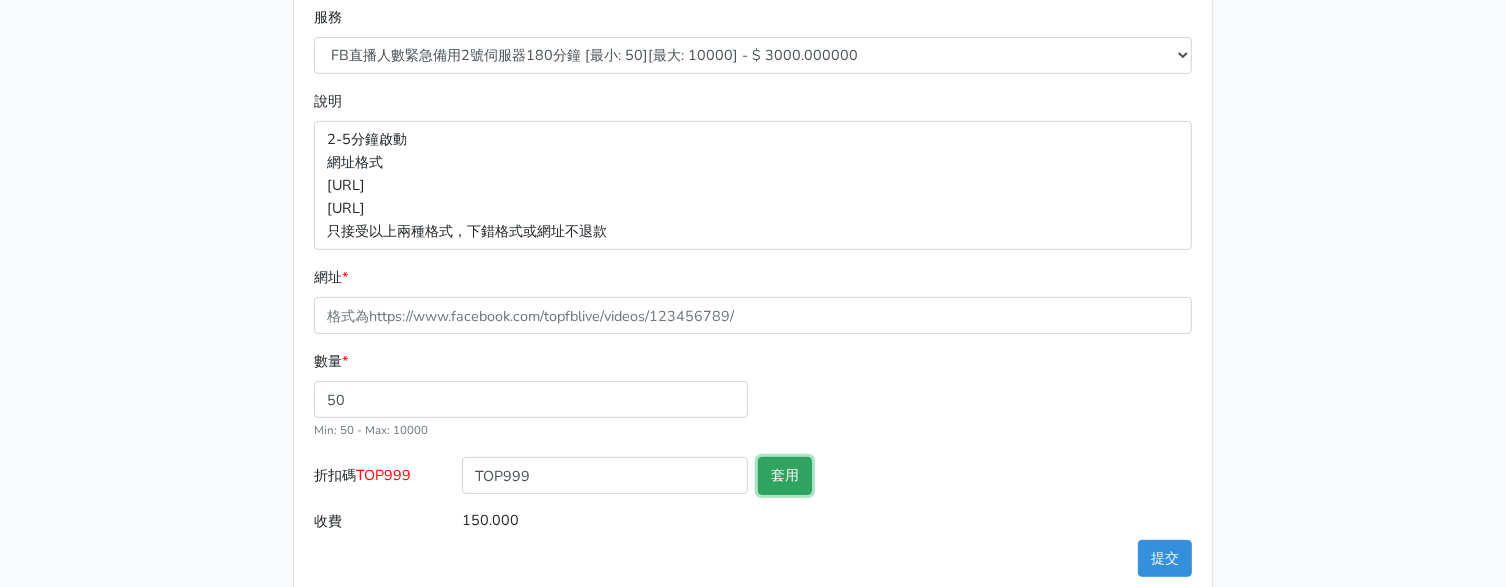 click on "套用" at bounding box center [785, 475] 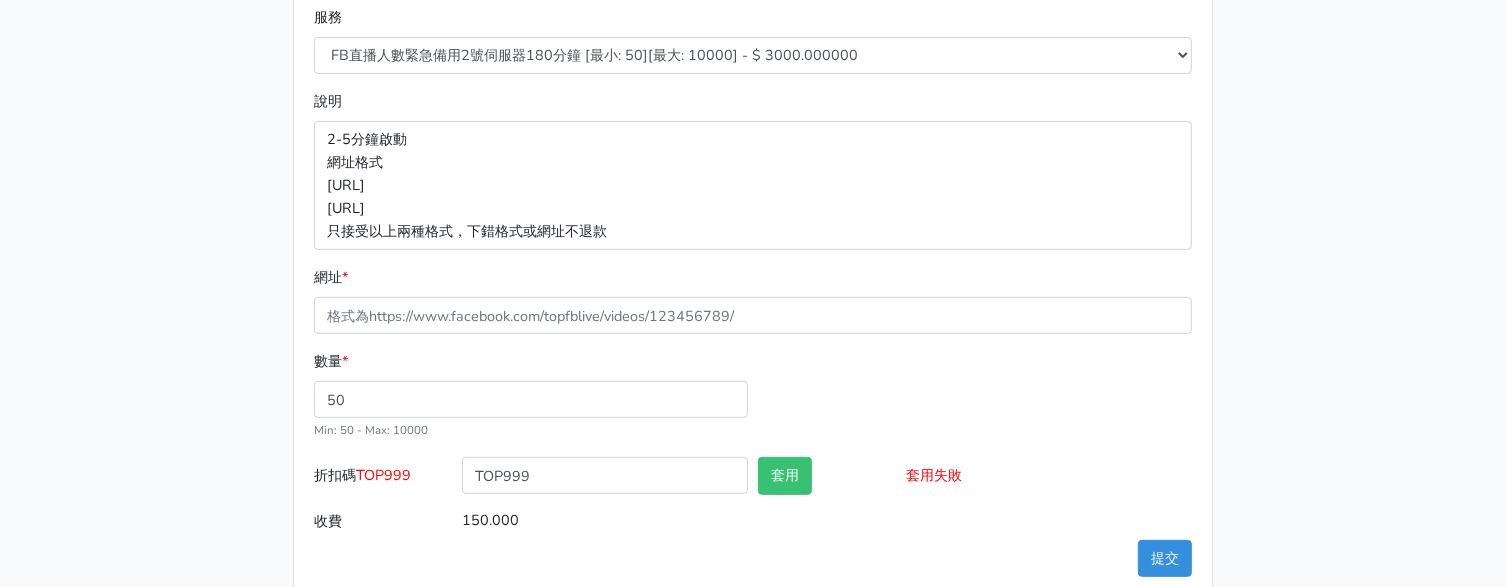 click on "數量 *
50
Min: 50 - Max: 10000" at bounding box center (753, 403) 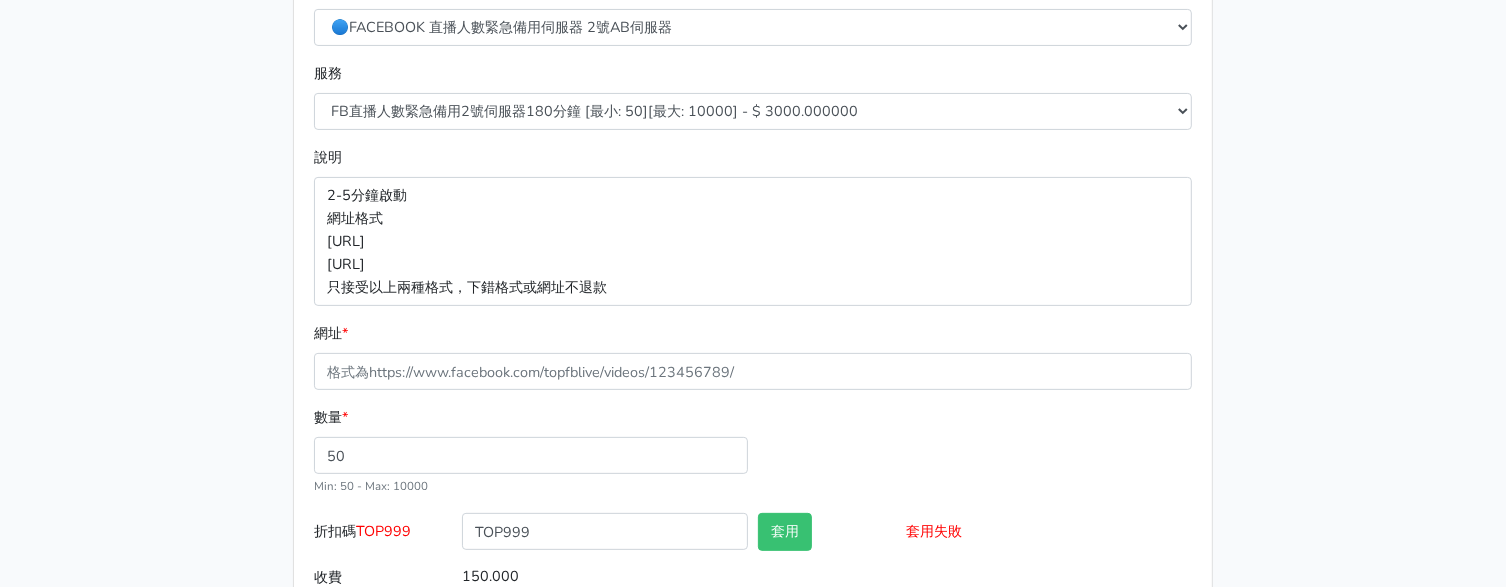scroll, scrollTop: 432, scrollLeft: 0, axis: vertical 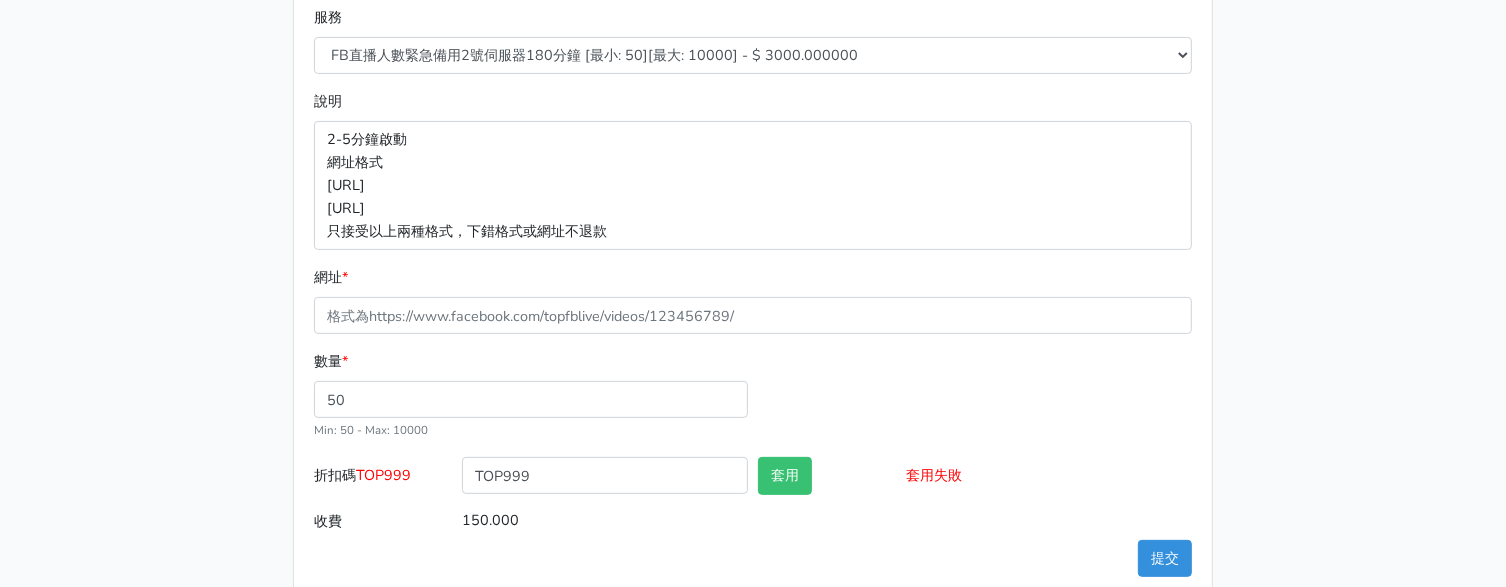 click on "數量 *
50
Min: 50 - Max: 10000" at bounding box center (753, 403) 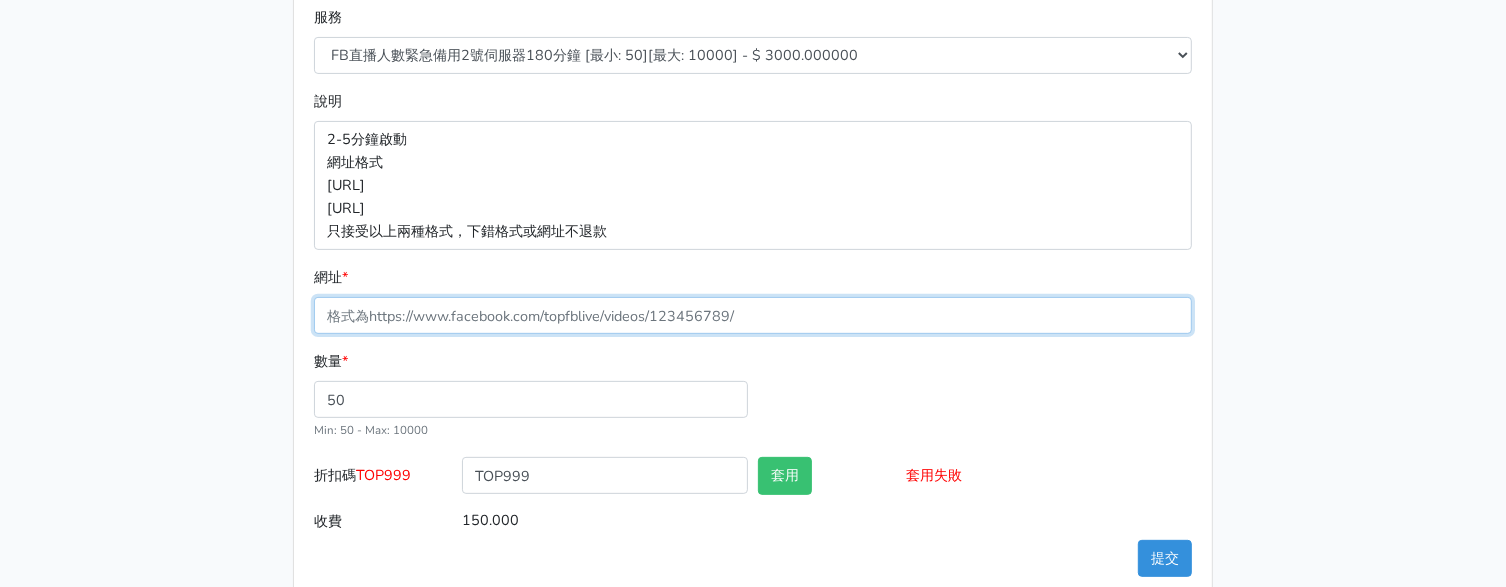 click on "網址 *" at bounding box center [753, 315] 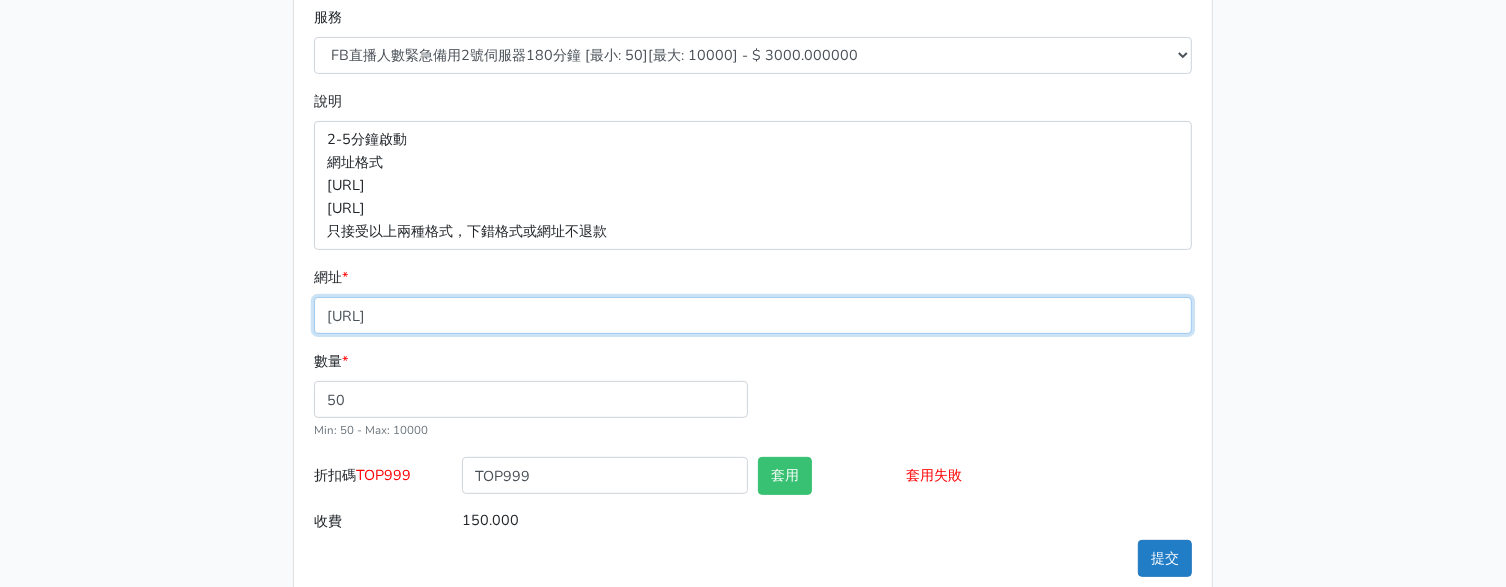 type on "[URL]" 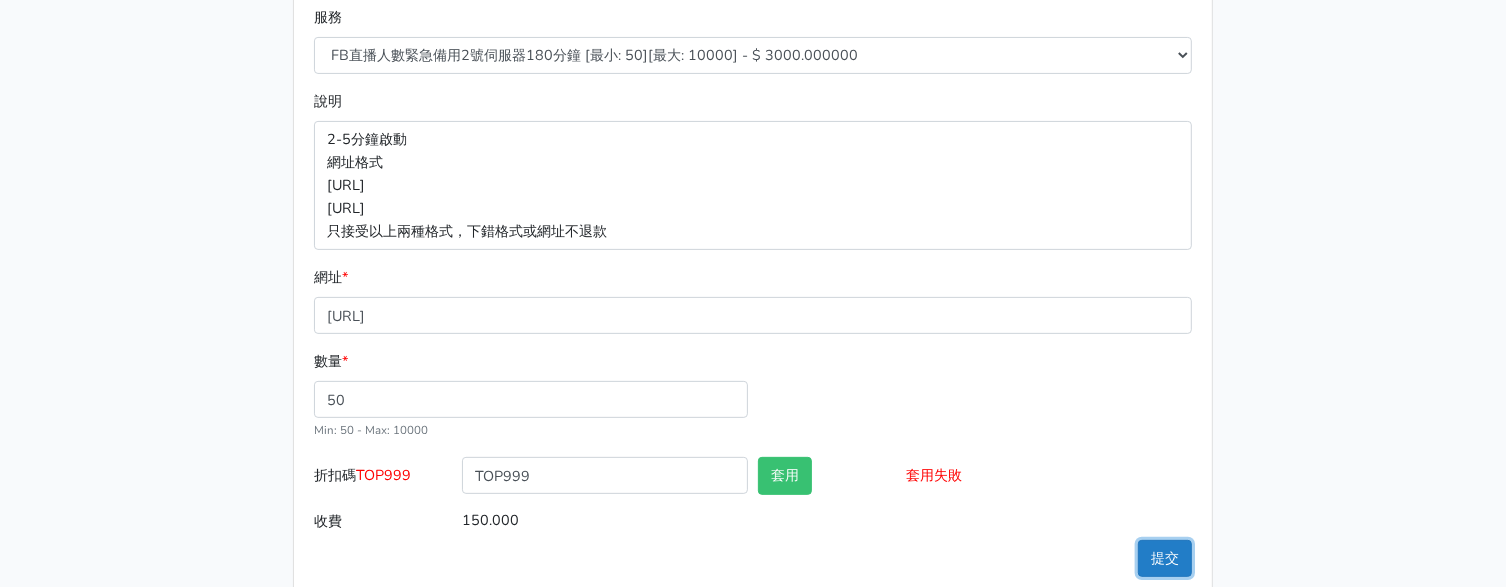 click on "提交" at bounding box center (1165, 558) 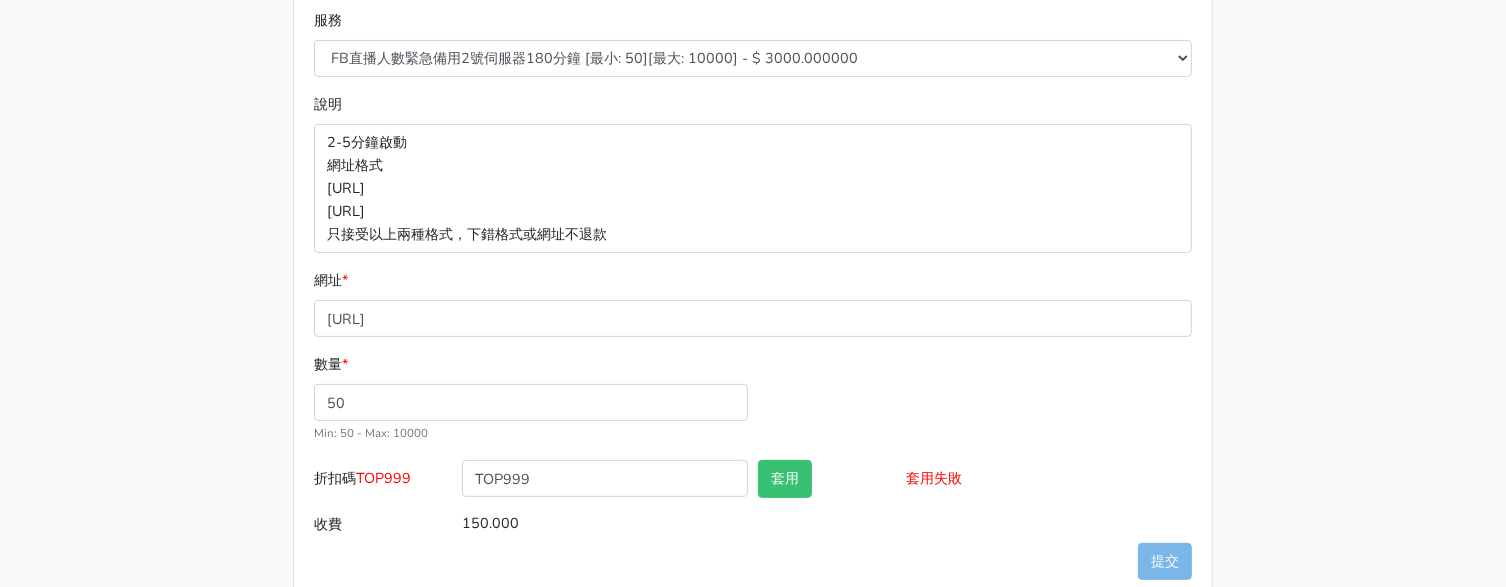 scroll, scrollTop: 432, scrollLeft: 0, axis: vertical 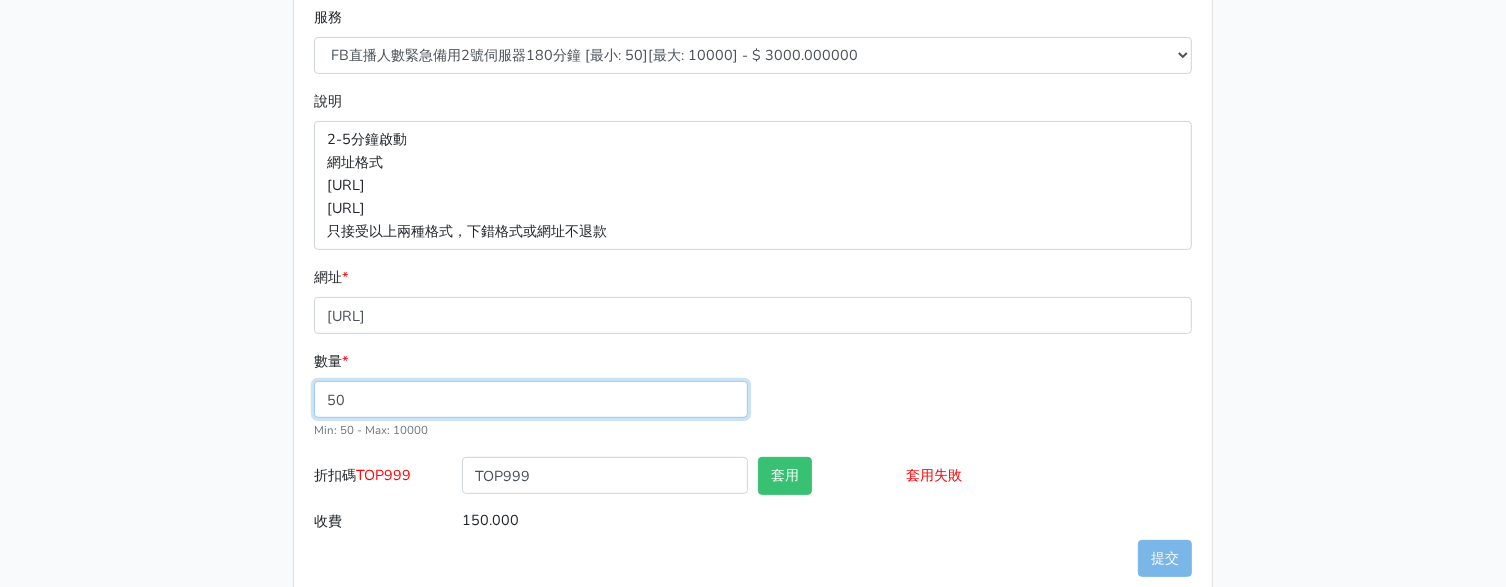 click on "50" at bounding box center [531, 399] 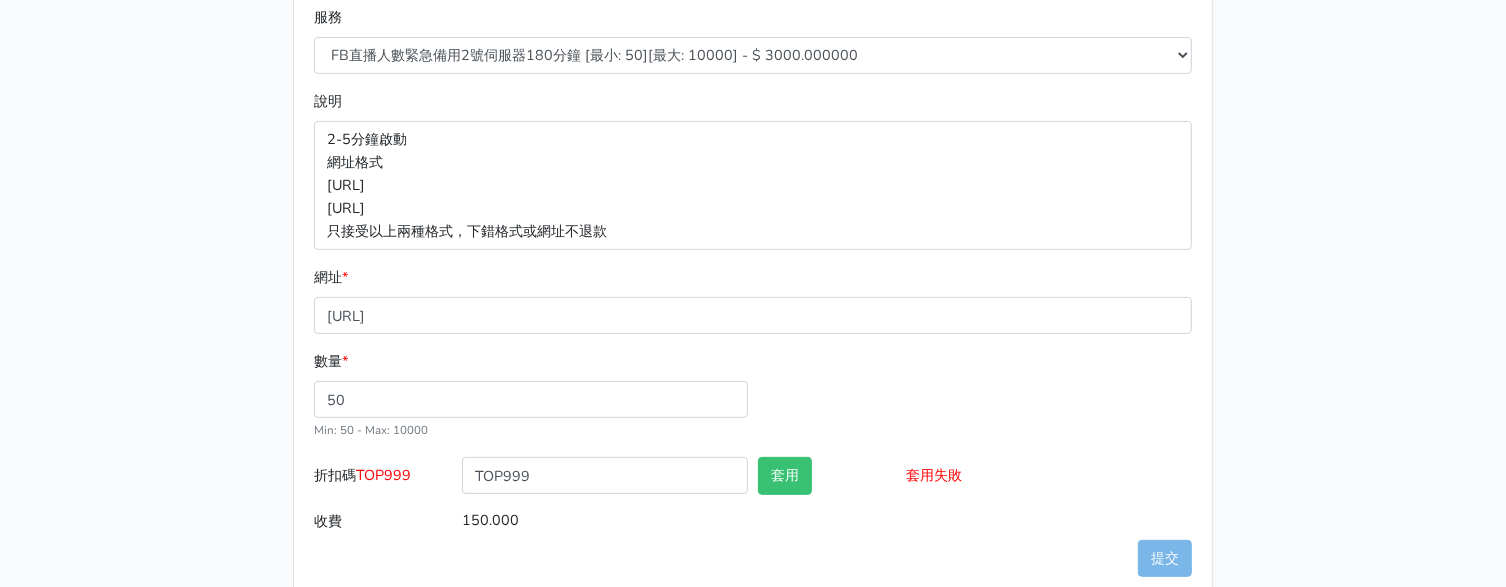 click on "數量 *
50
Min: 50 - Max: 10000" at bounding box center [531, 395] 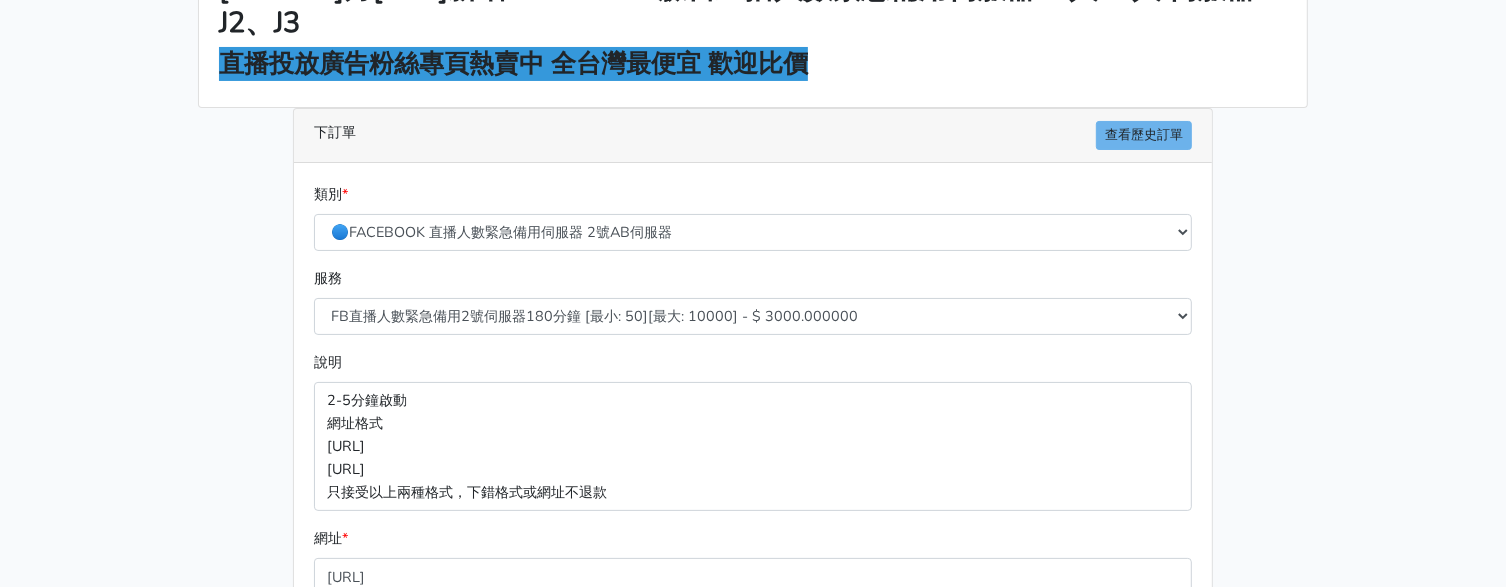 scroll, scrollTop: 263, scrollLeft: 0, axis: vertical 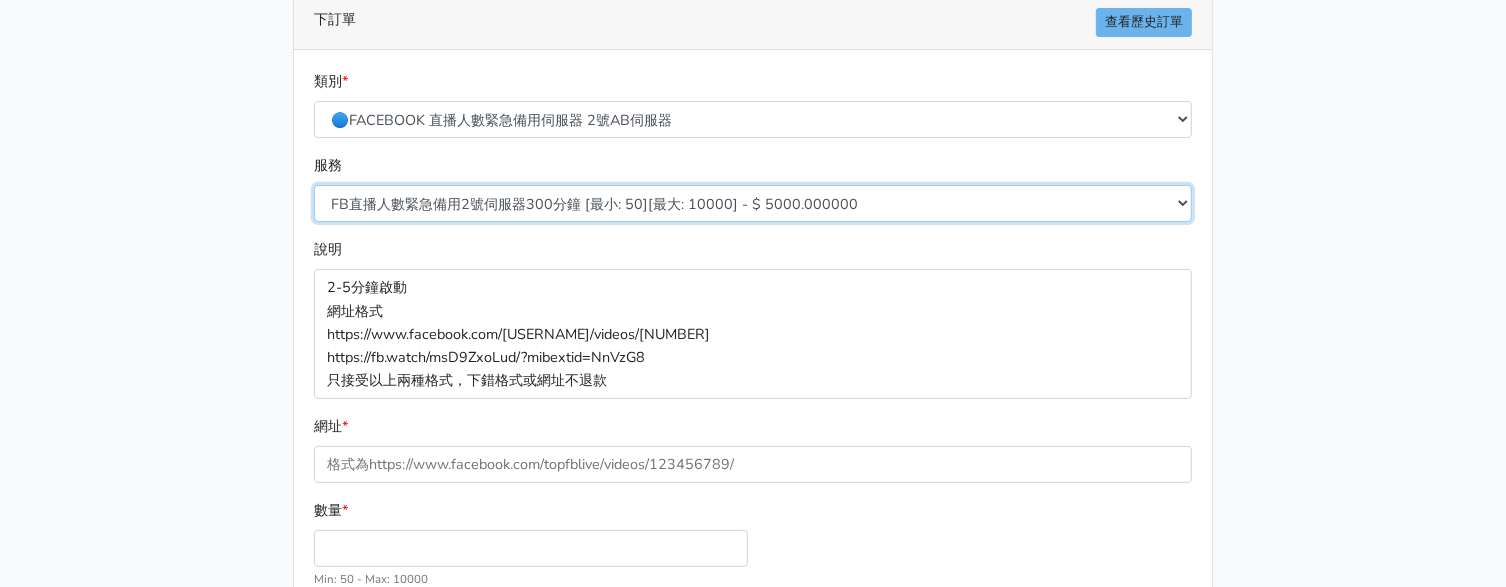 click on "FB直播人數緊急備用2號伺服器300分鐘 [最小: 50][最大: 10000] - $ 5000.000000 FB直播人數緊急備用2號伺服器60分鐘 [最小: 50][最大: 10000] - $ 1000.000000 FB直播人數緊急備用2號伺服器90分鐘 [最小: 50][最大: 10000] - $ 1500.000000 FB直播人數緊急備用2號伺服器120分鐘 [最小: 50][最大: 10000] - $ 2000.000000 FB直播人數緊急備用2號伺服器150分鐘 [最小: 50][最大: 10000] - $ 2500.000000 FB直播人數緊急備用2號伺服器180分鐘 [最小: 50][最大: 10000] - $ 3000.000000 FB直播人數緊急備用2號伺服器240分鐘 [最小: 50][最大: 10000] - $ 4000.000000 FB直播人數緊急備用2號伺服器360分鐘  [最小: 50][最大: 10000] - $ 6000.000000" at bounding box center [753, 203] 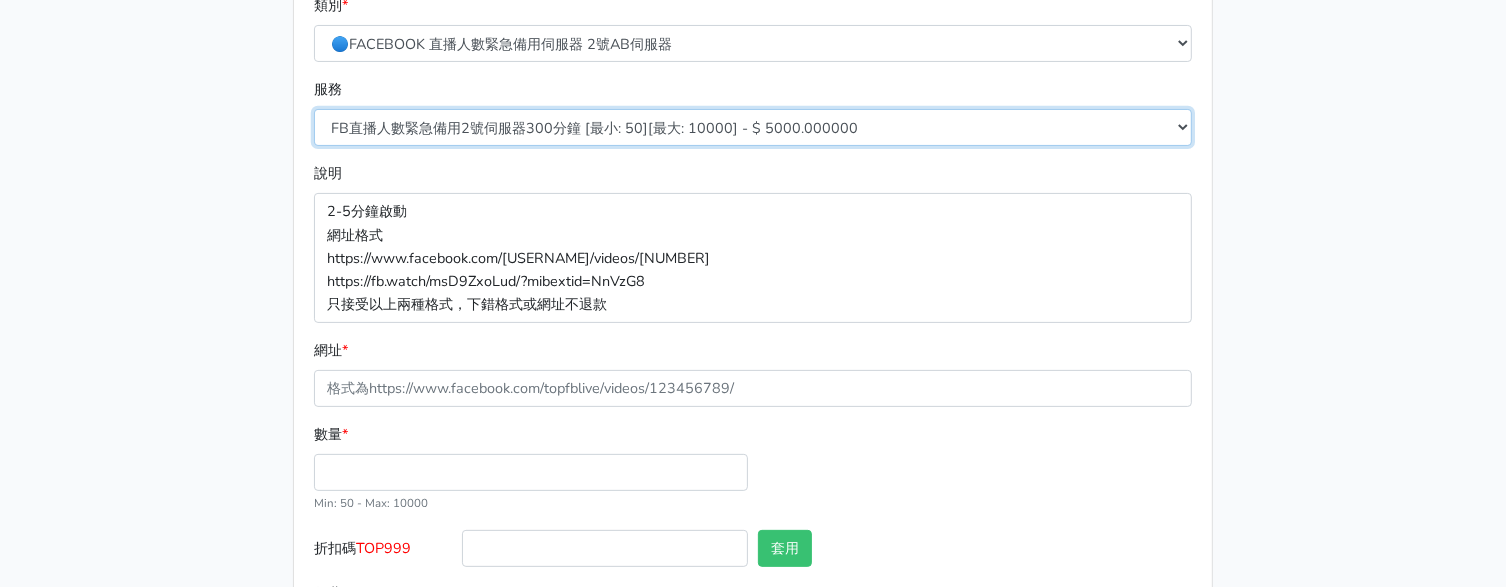 scroll, scrollTop: 432, scrollLeft: 0, axis: vertical 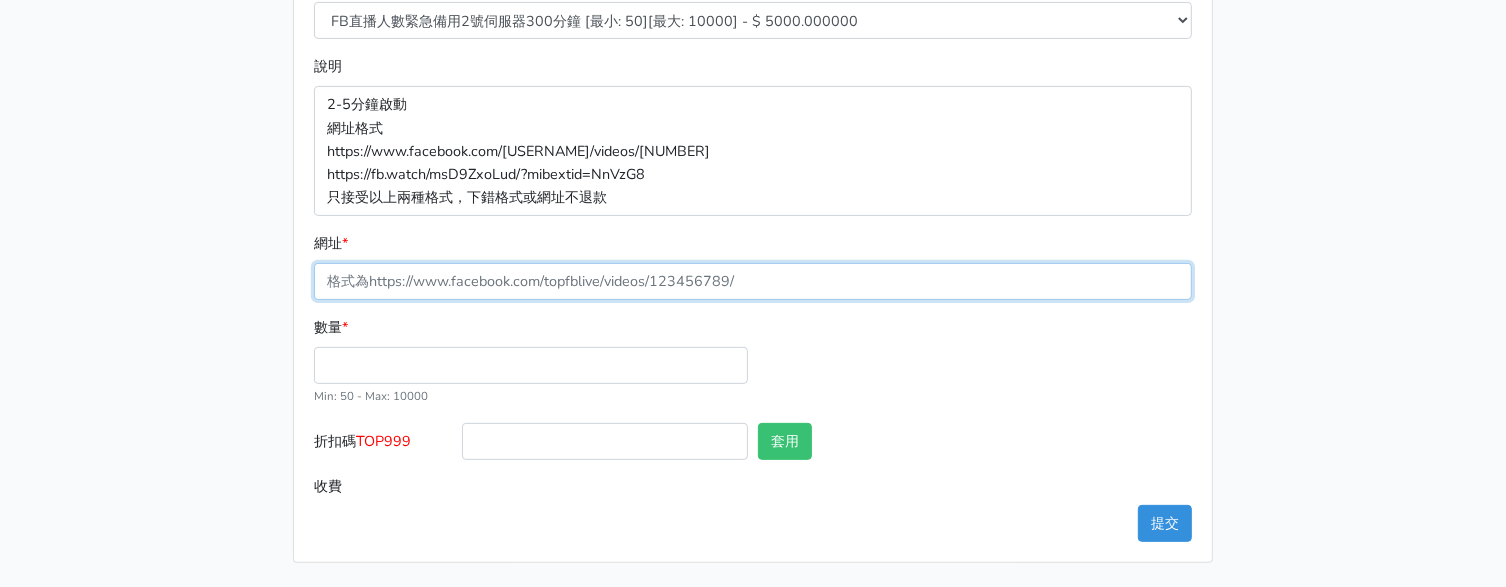 click on "網址 *" at bounding box center (753, 281) 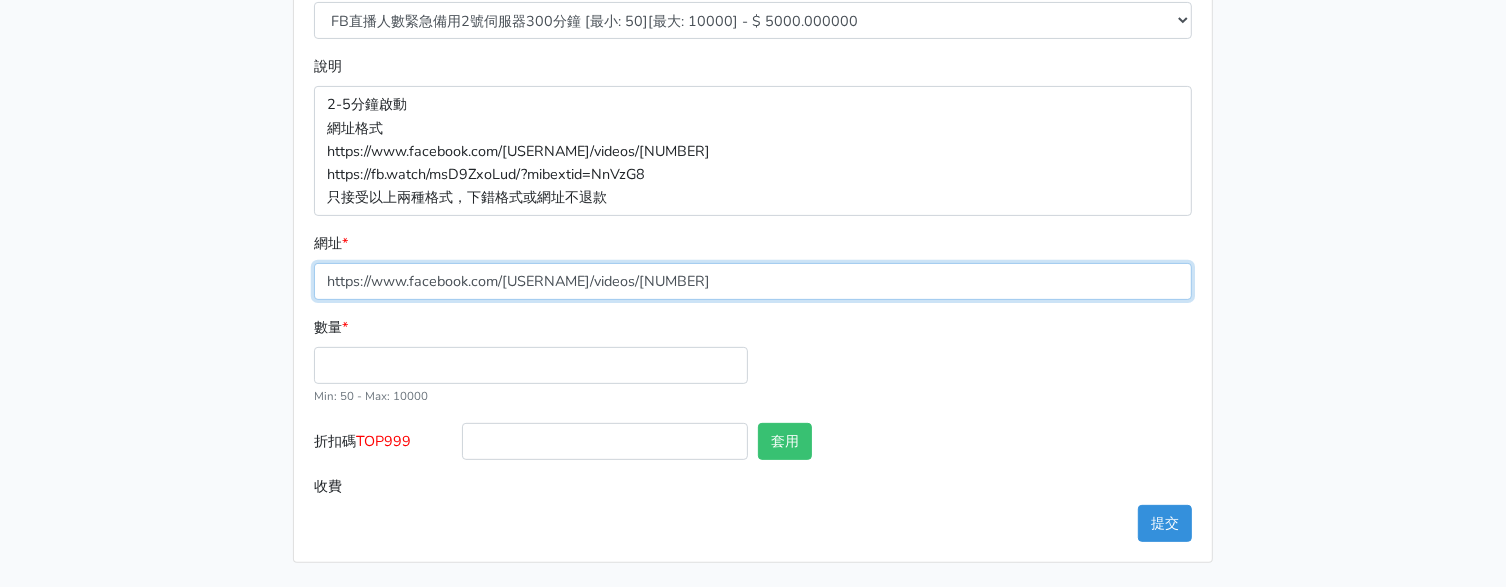 type on "https://www.facebook.com/[USERNAME]/videos/[NUMBER]" 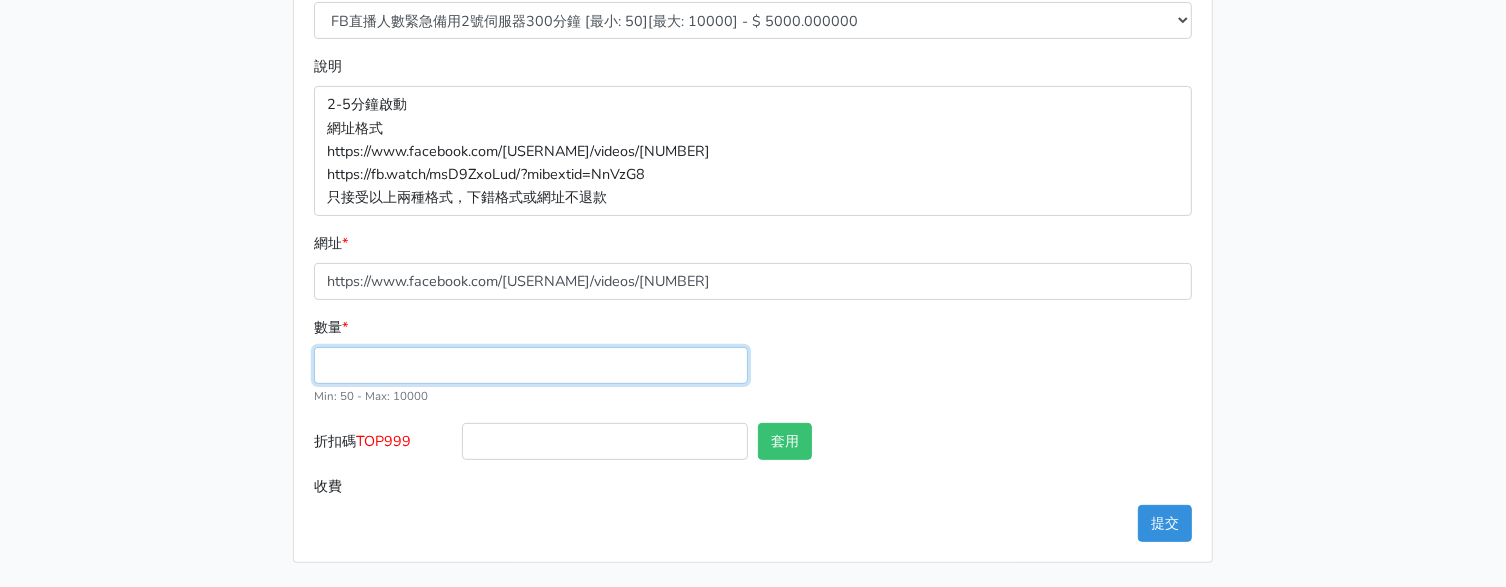click on "數量 *" at bounding box center (531, 365) 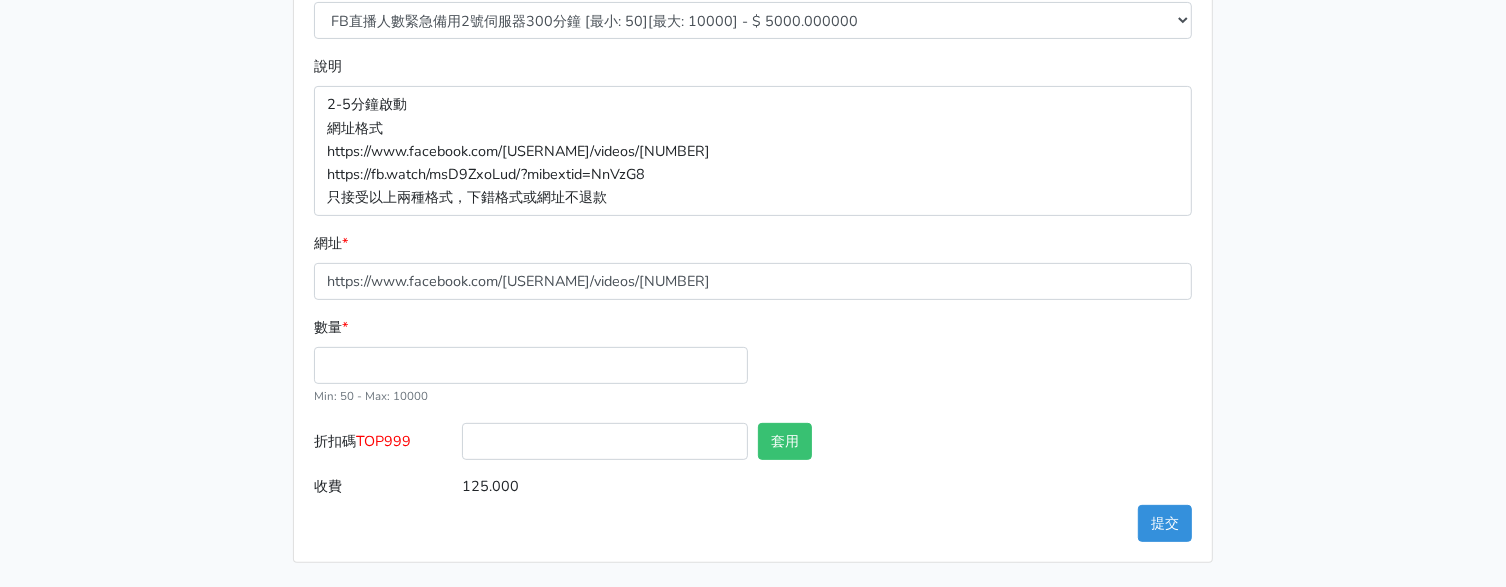 click on "TOP999" at bounding box center [383, 441] 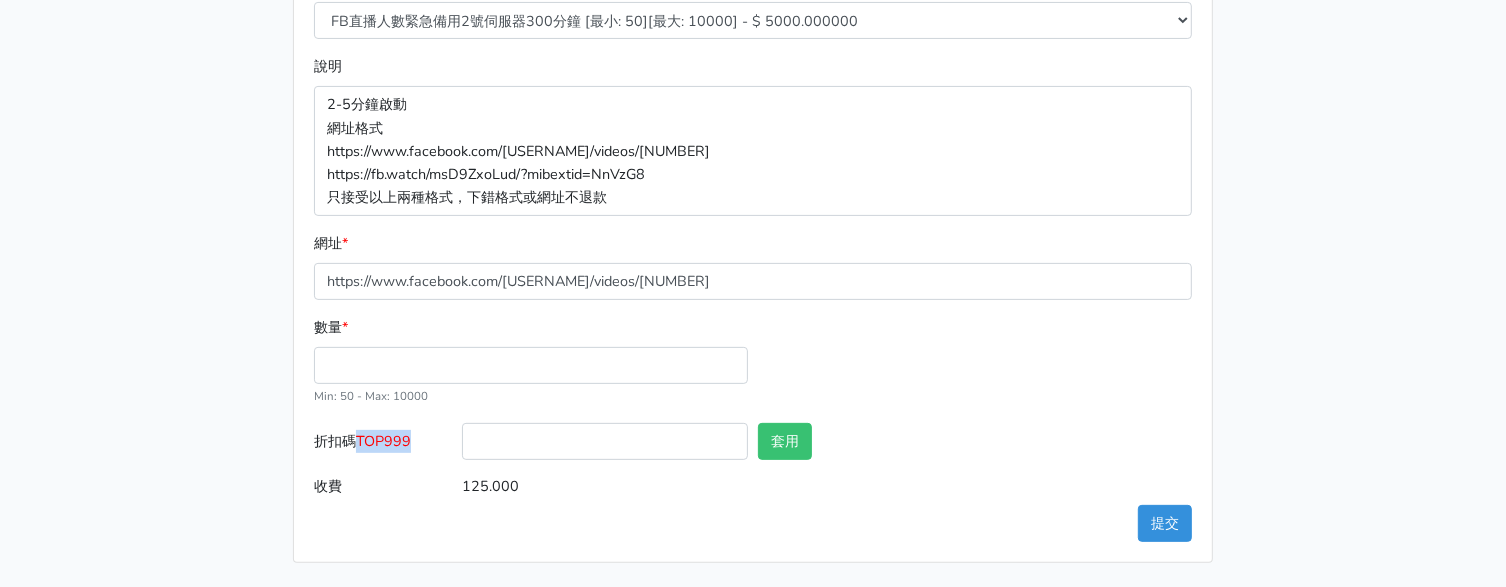 click on "TOP999" at bounding box center [383, 441] 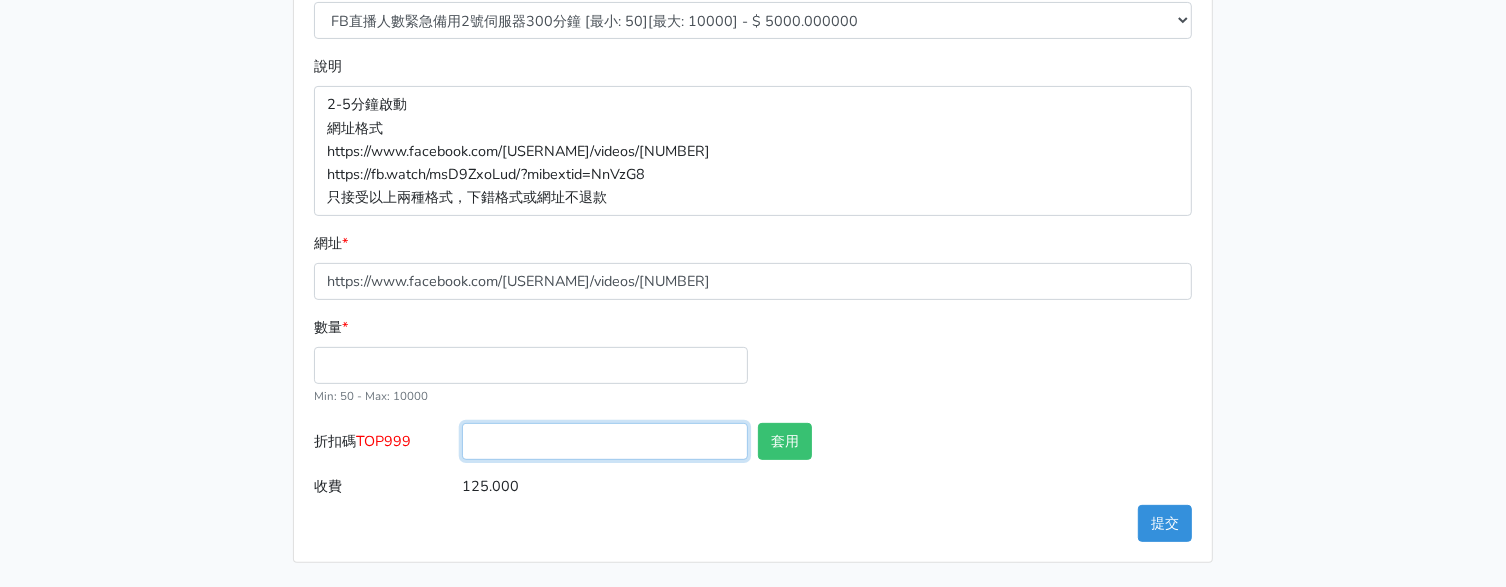 drag, startPoint x: 534, startPoint y: 443, endPoint x: 546, endPoint y: 443, distance: 12 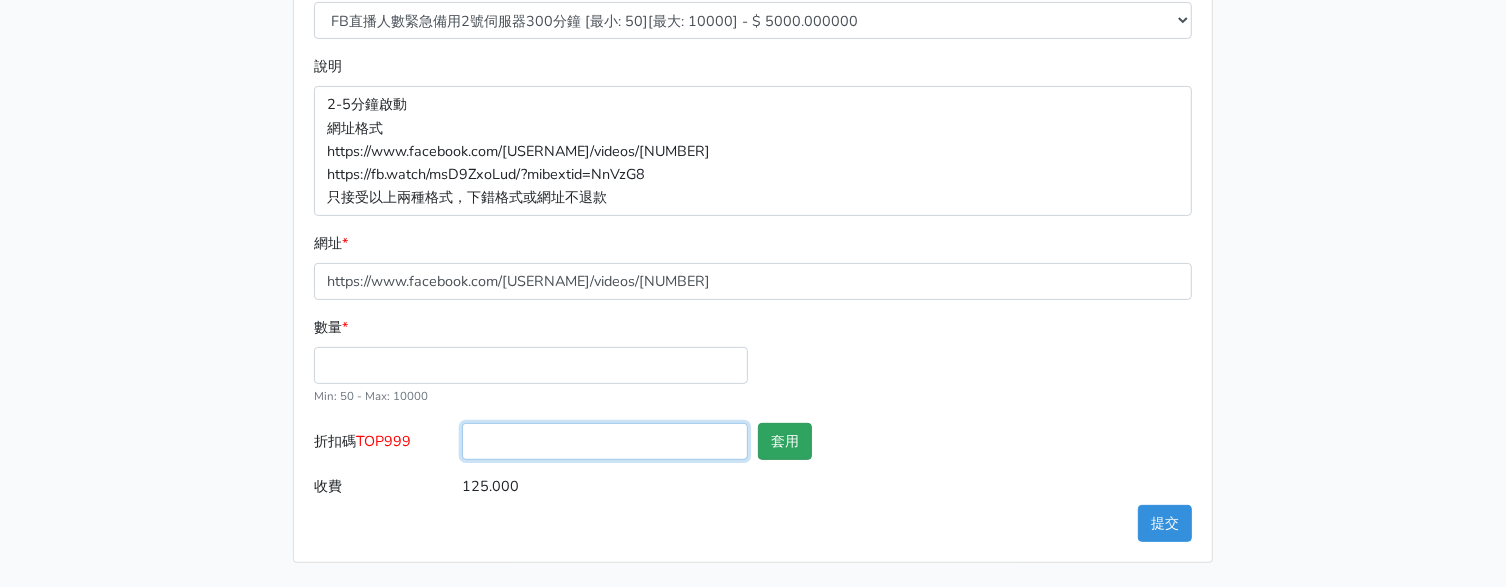 paste on "TOP999" 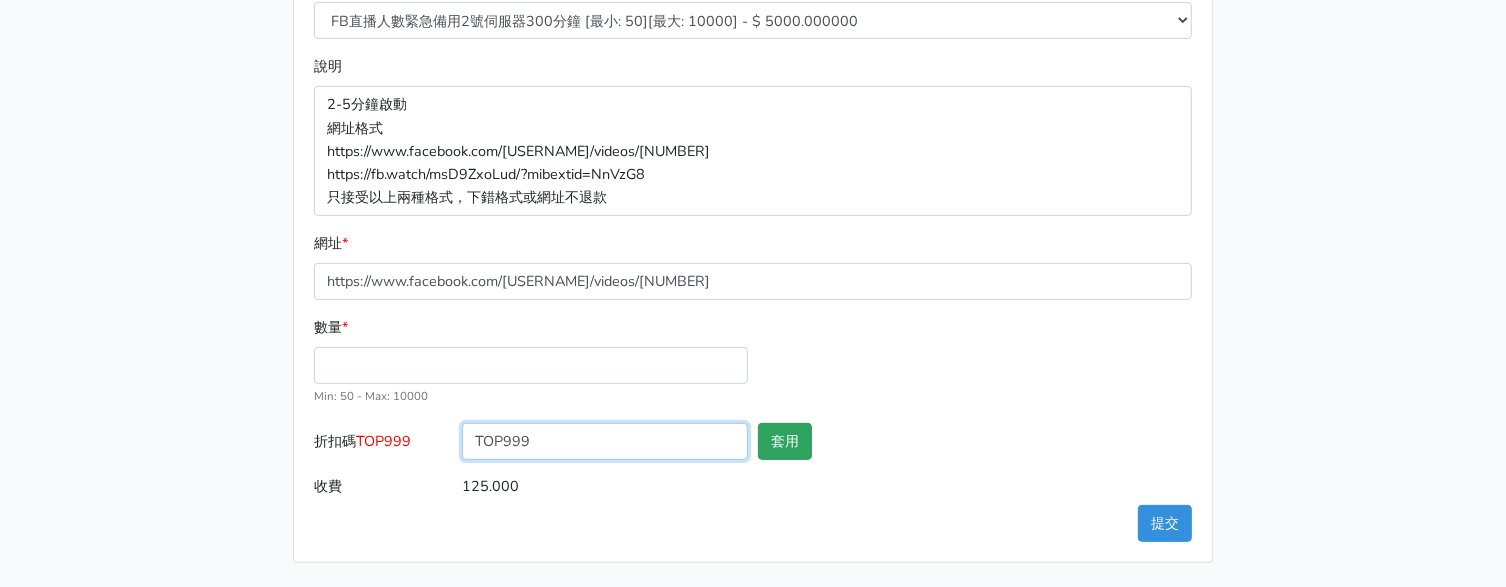 type on "TOP999" 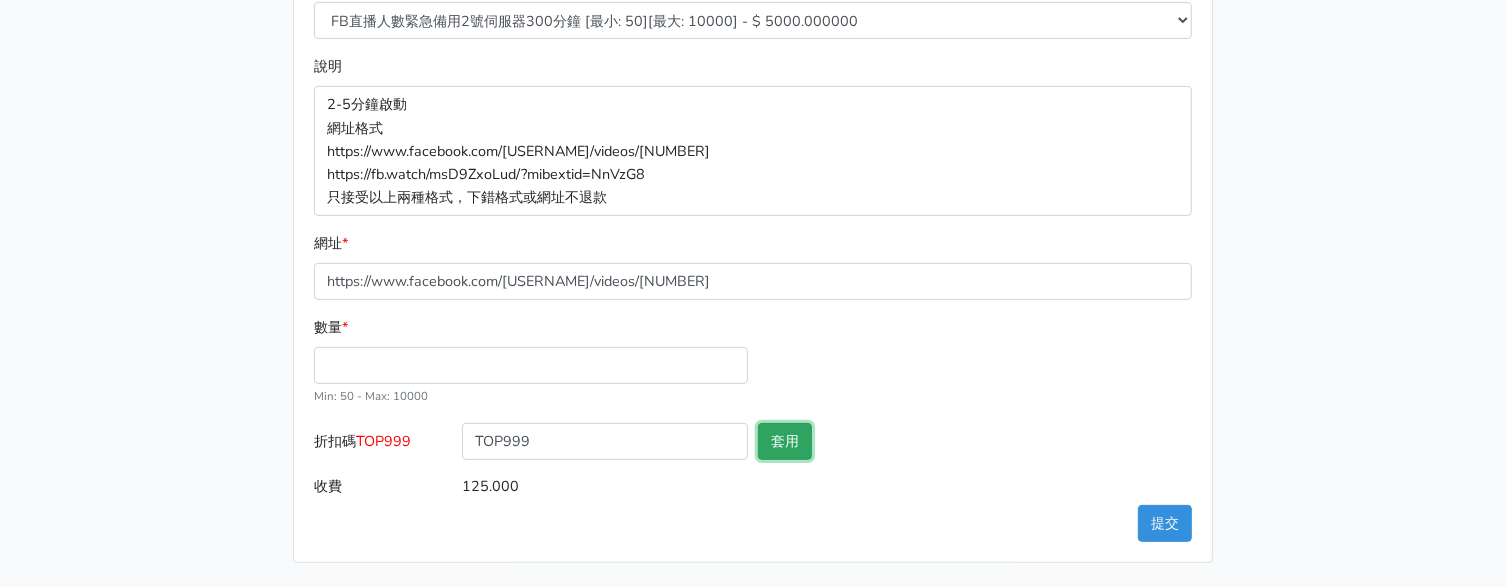 click on "套用" at bounding box center (785, 441) 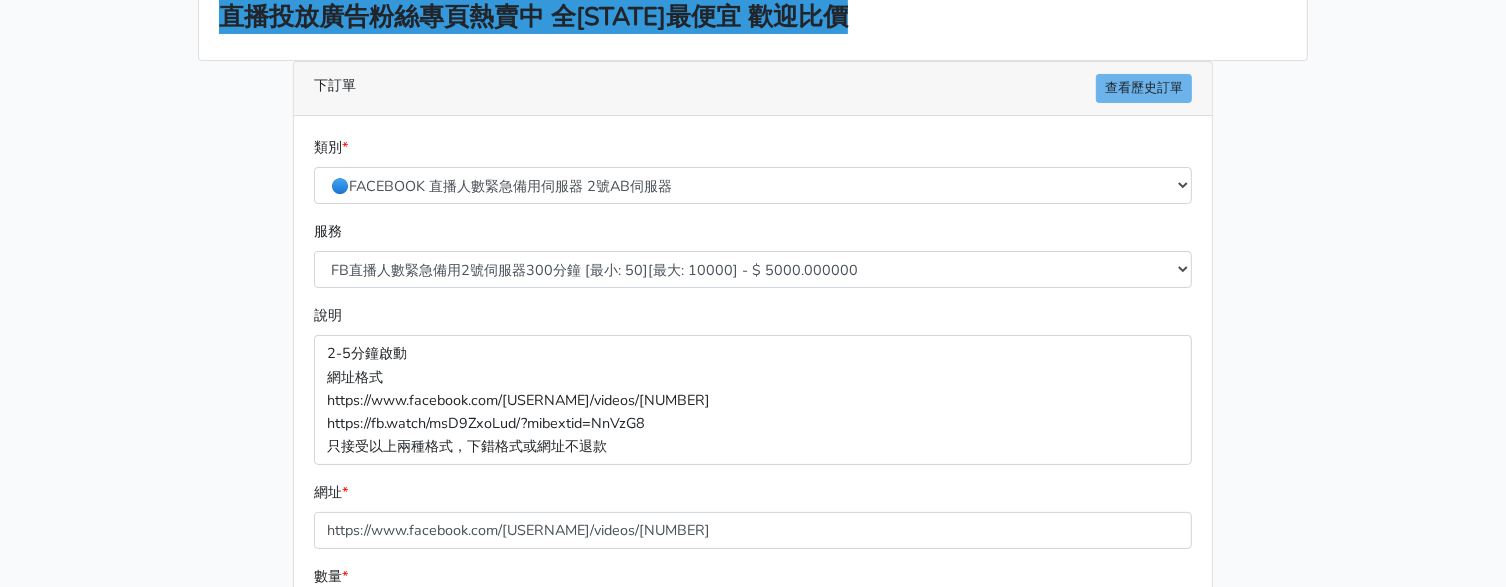 scroll, scrollTop: 249, scrollLeft: 0, axis: vertical 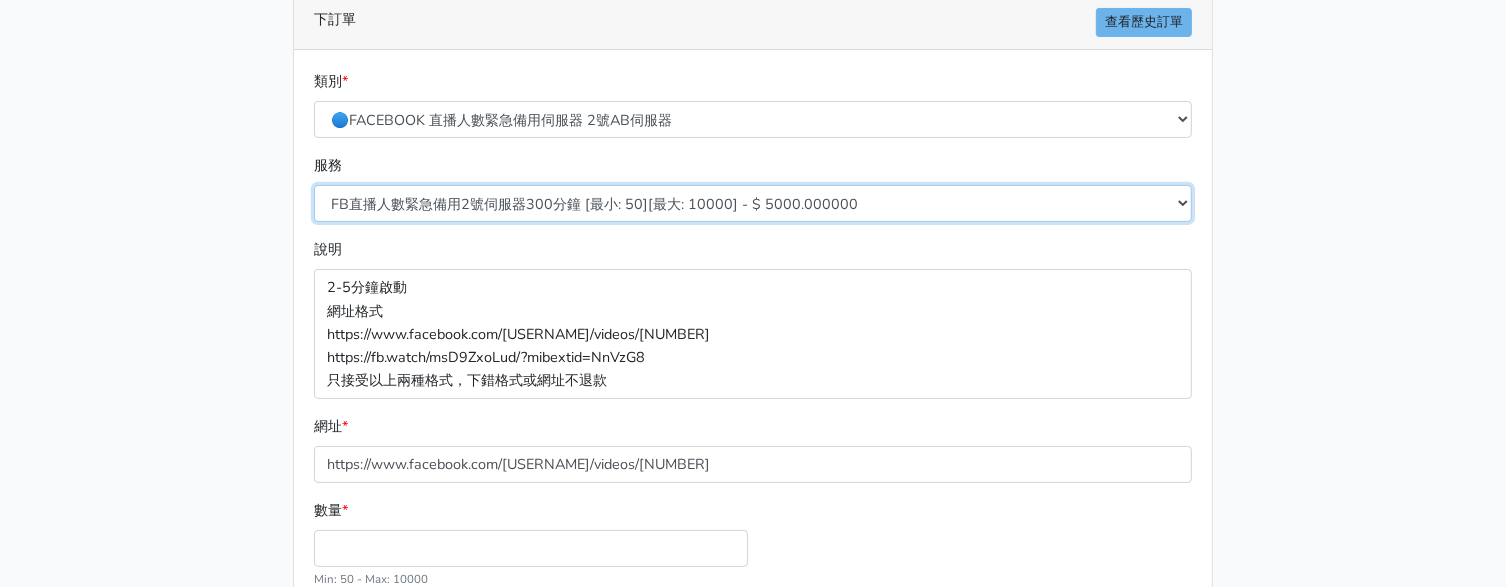 click on "FB直播人數緊急備用2號伺服器300分鐘 [最小: 50][最大: 10000] - $ 5000.000000 FB直播人數緊急備用2號伺服器60分鐘 [最小: 50][最大: 10000] - $ 1000.000000 FB直播人數緊急備用2號伺服器90分鐘 [最小: 50][最大: 10000] - $ 1500.000000 FB直播人數緊急備用2號伺服器120分鐘 [最小: 50][最大: 10000] - $ 2000.000000 FB直播人數緊急備用2號伺服器150分鐘 [最小: 50][最大: 10000] - $ 2500.000000 FB直播人數緊急備用2號伺服器180分鐘 [最小: 50][最大: 10000] - $ 3000.000000 FB直播人數緊急備用2號伺服器240分鐘 [最小: 50][最大: 10000] - $ 4000.000000 FB直播人數緊急備用2號伺服器360分鐘  [最小: 50][最大: 10000] - $ 6000.000000" at bounding box center (753, 203) 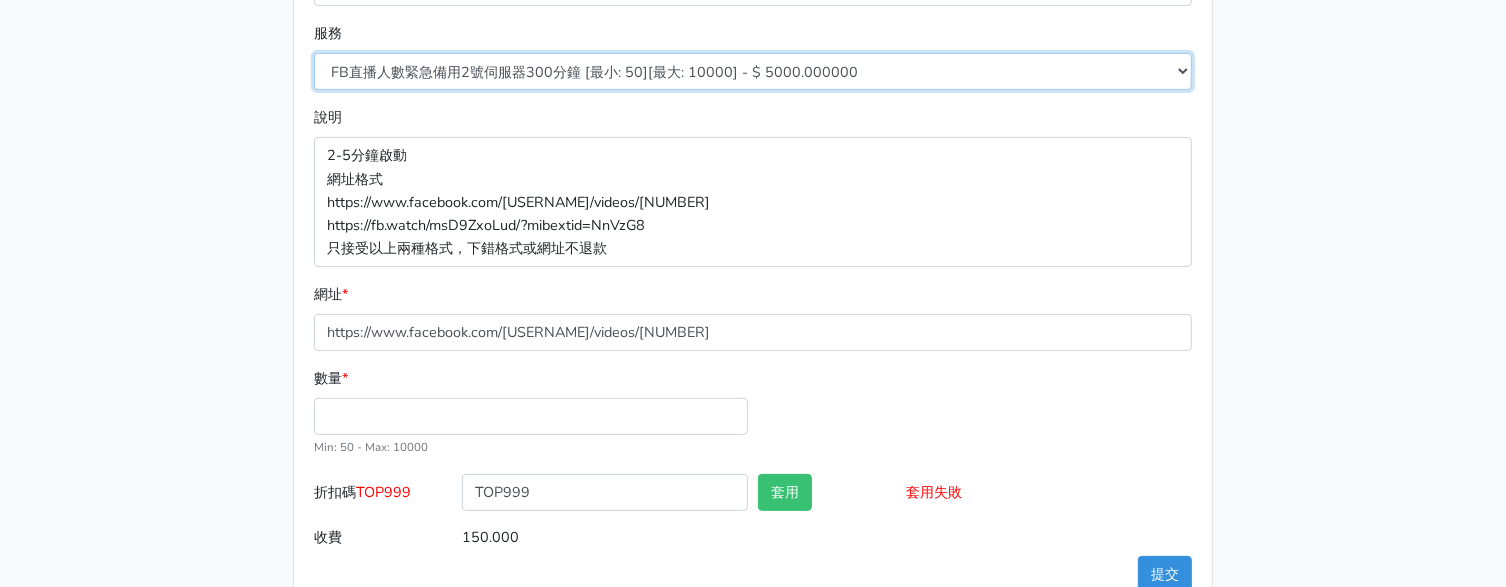 scroll, scrollTop: 432, scrollLeft: 0, axis: vertical 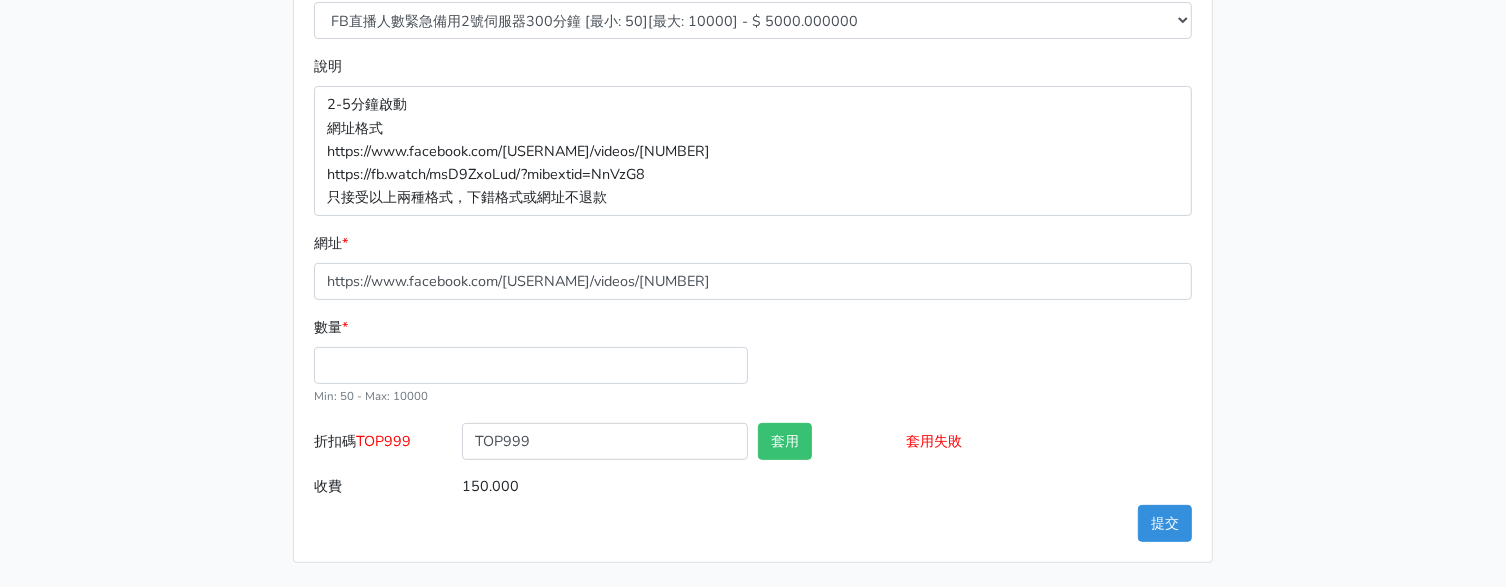 drag, startPoint x: 990, startPoint y: 358, endPoint x: 1195, endPoint y: 475, distance: 236.03813 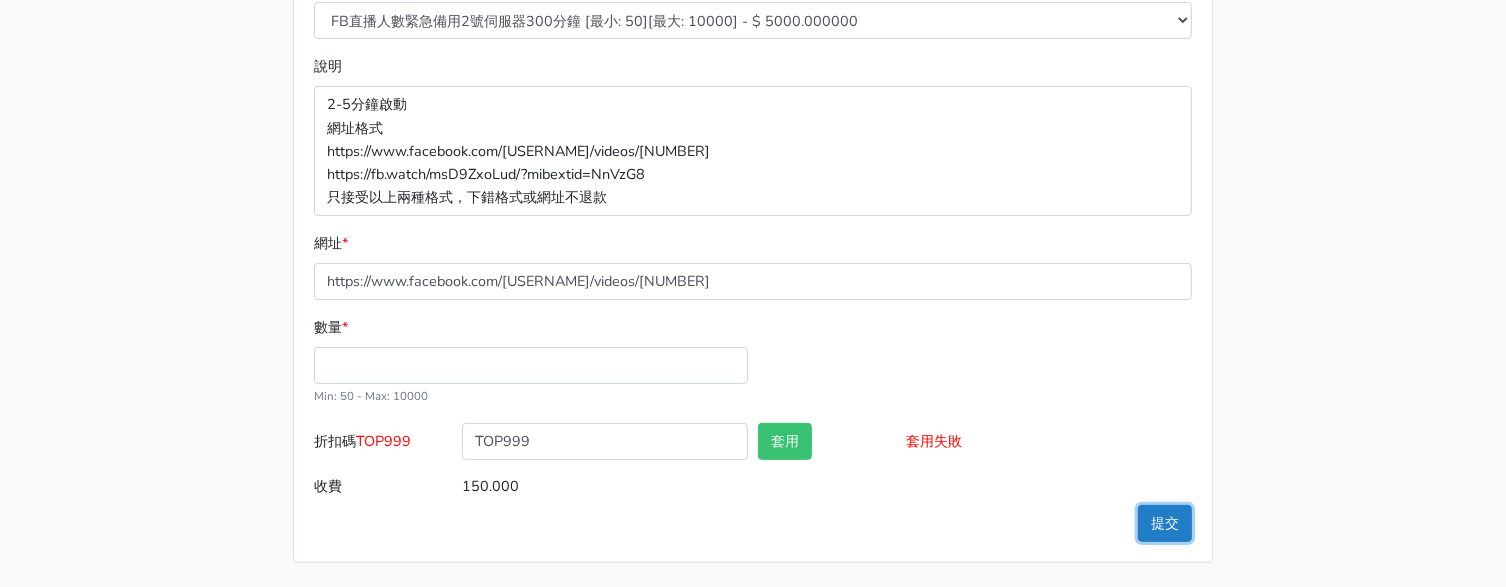 click on "提交" at bounding box center [1165, 523] 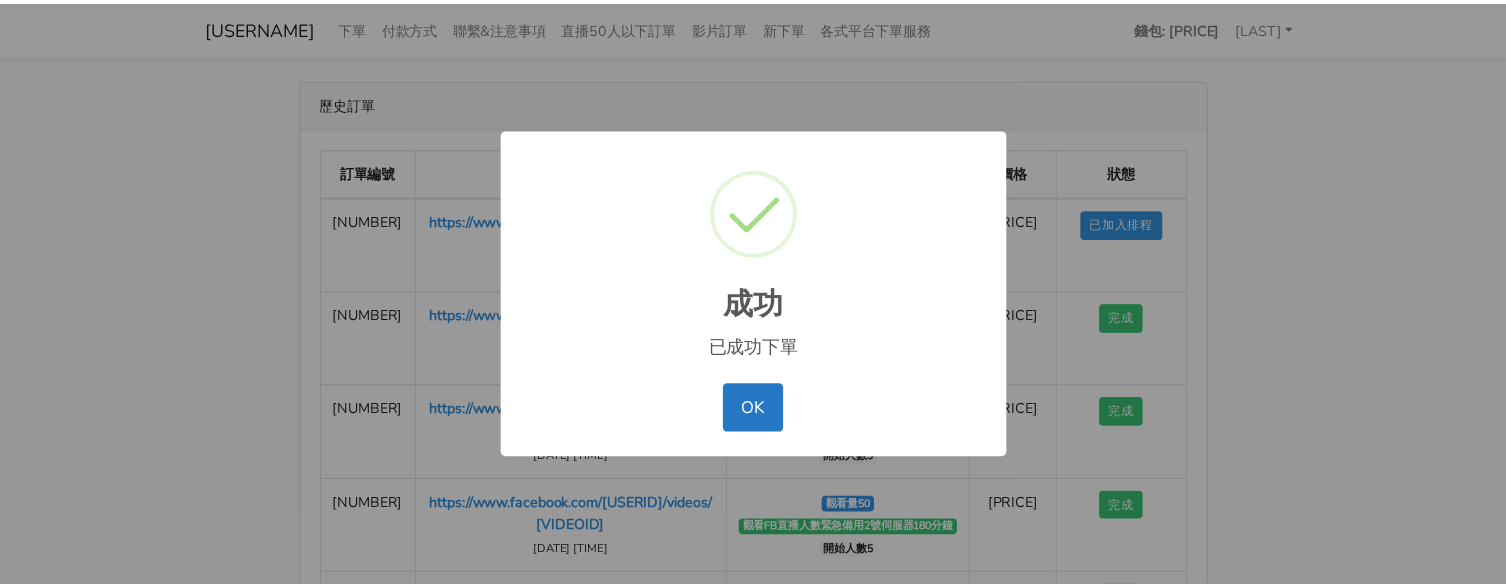 scroll, scrollTop: 0, scrollLeft: 0, axis: both 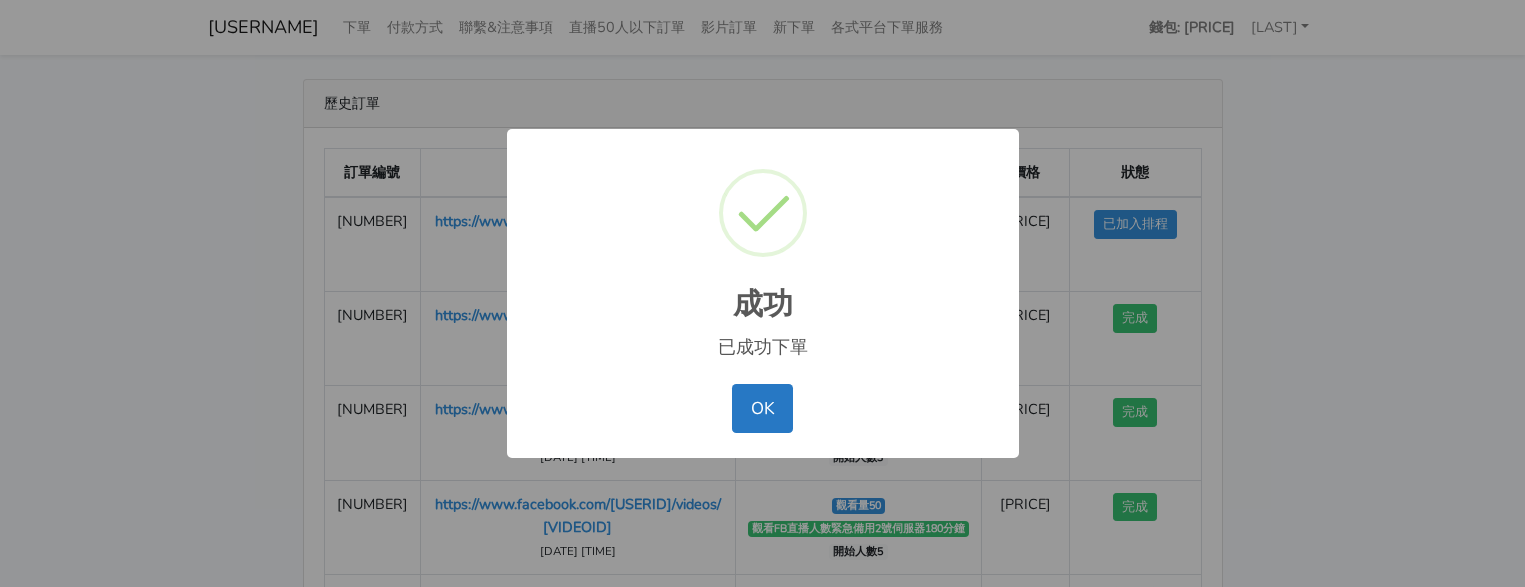 drag, startPoint x: 1197, startPoint y: 306, endPoint x: 1183, endPoint y: 305, distance: 14.035668 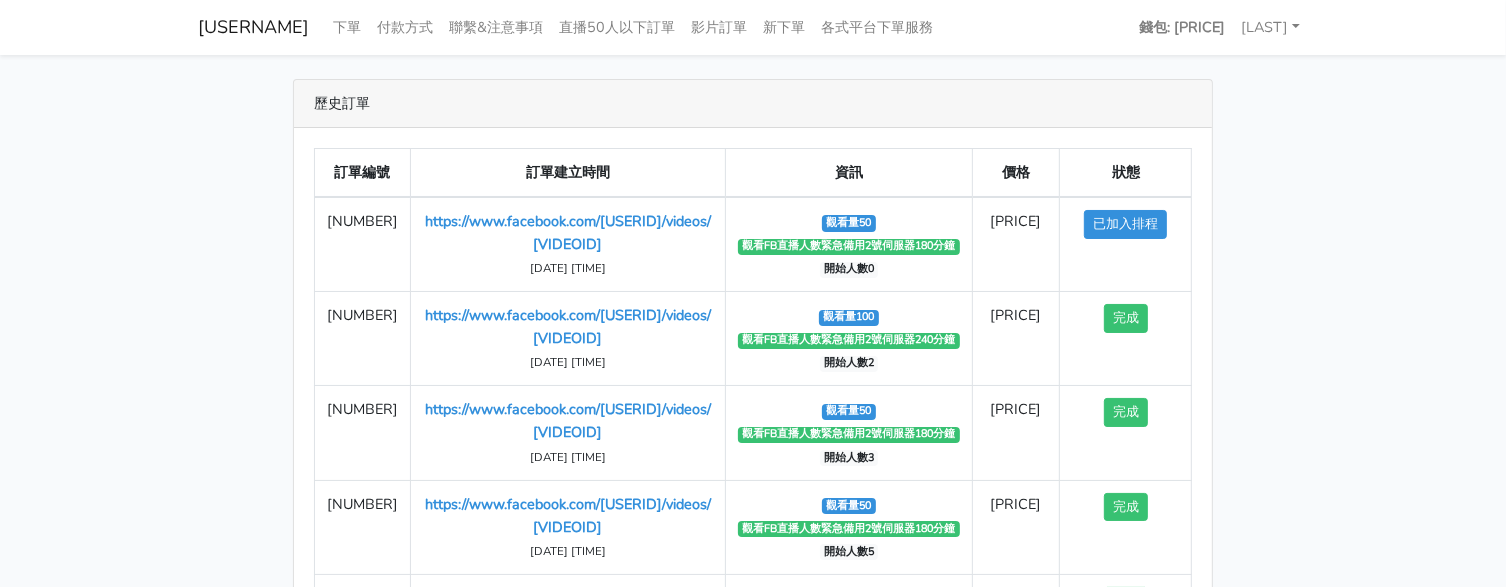 click on "歷史訂單
訂單編號
訂單建立時間
資訊
價格
狀態
1465
https://www.facebook.com/100083399346069/videos/698869006380411
2025-07-03 10:27:01 觀看量50 1" at bounding box center [753, 418] 